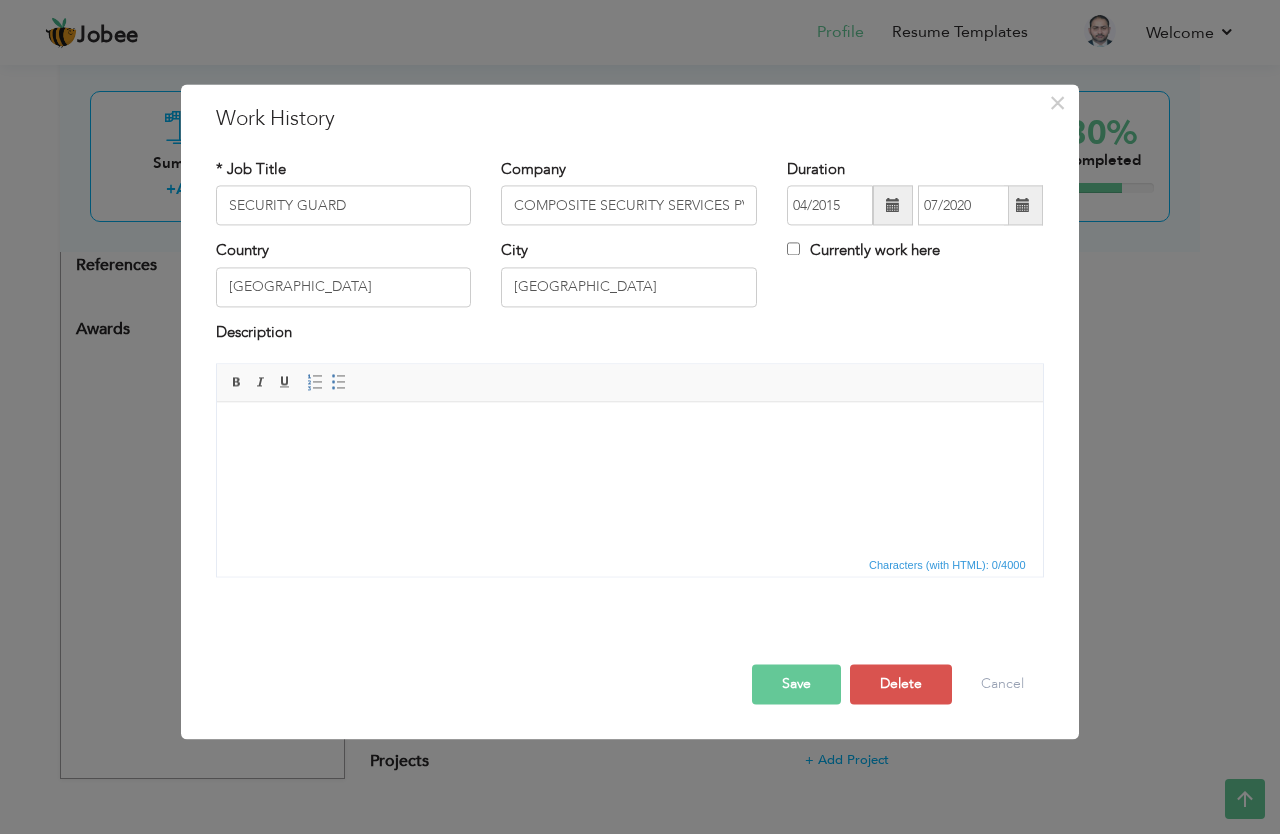 scroll, scrollTop: 0, scrollLeft: 0, axis: both 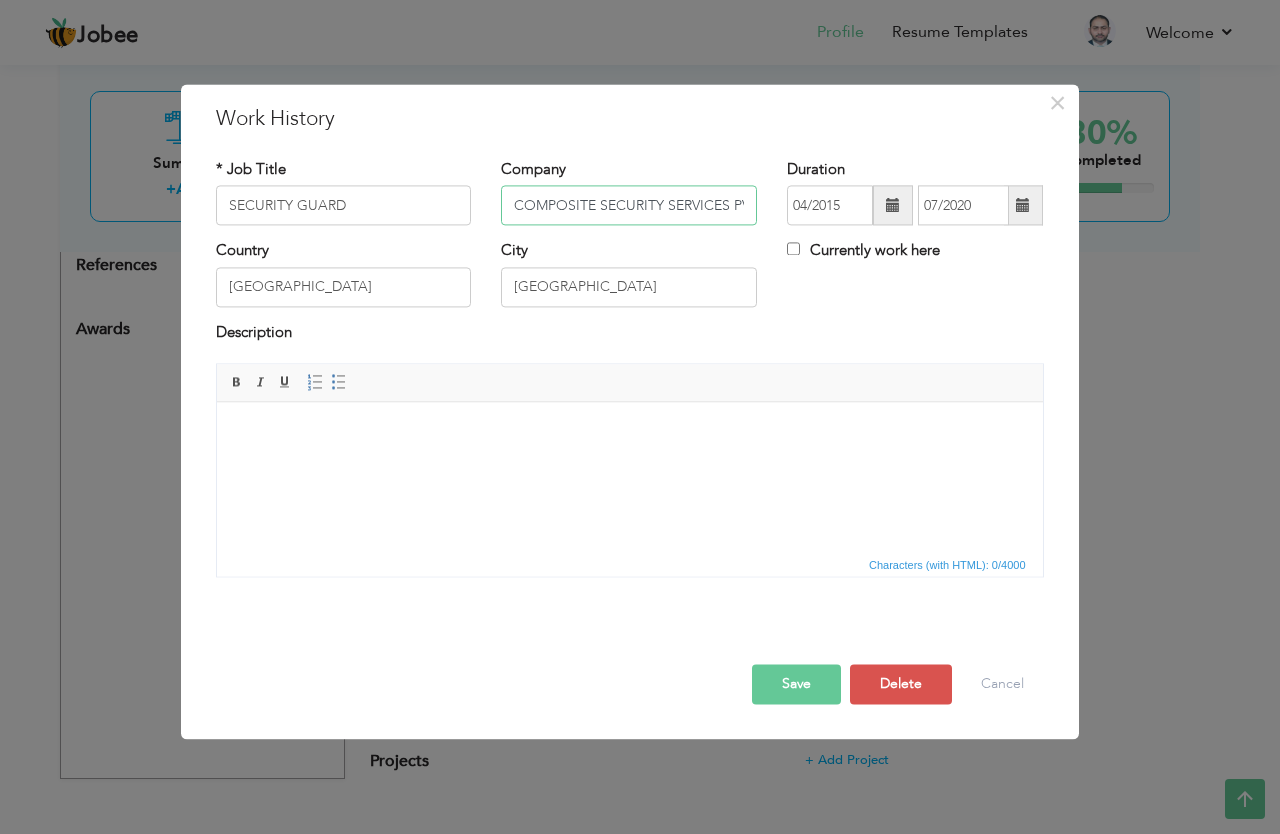 click on "COMPOSITE SECURITY SERVICES PVT LTD" at bounding box center (629, 206) 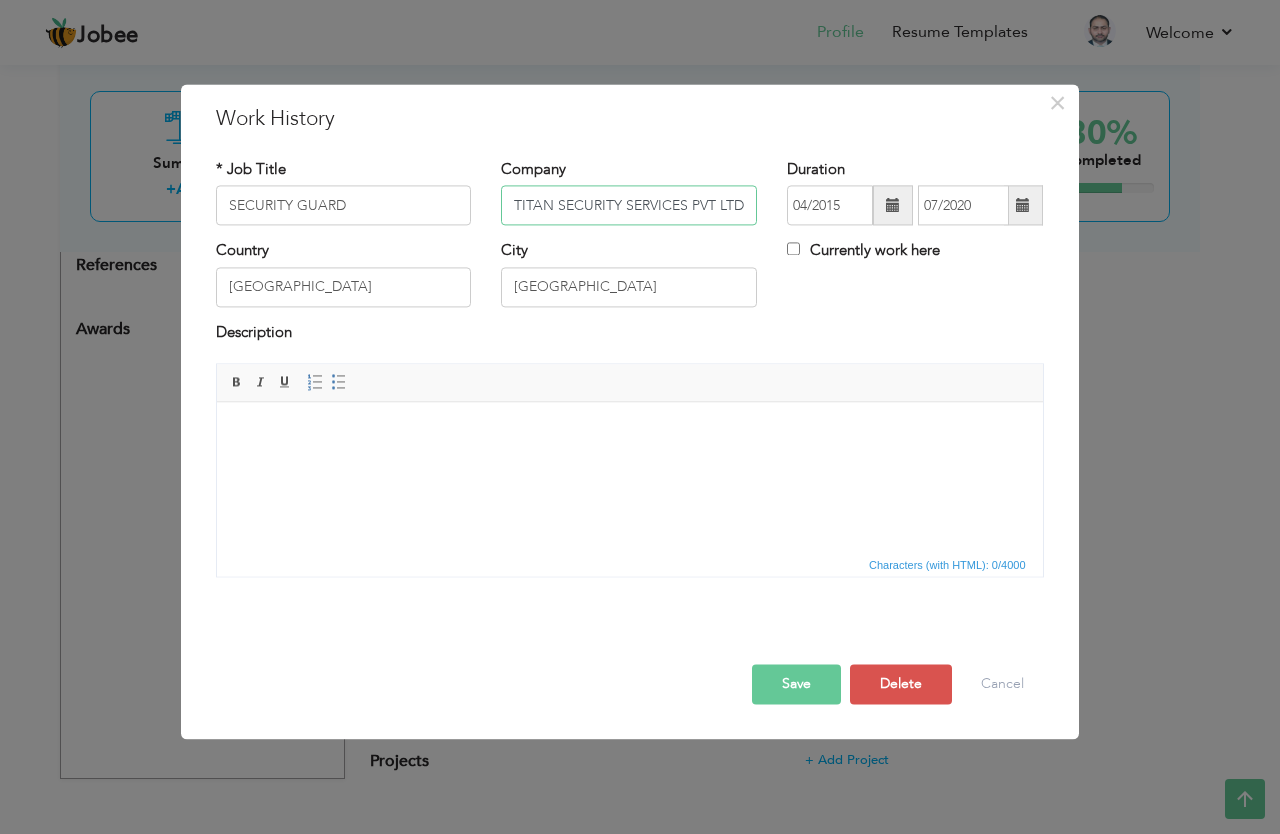 type on "TITAN SECURITY SERVICES PVT LTD" 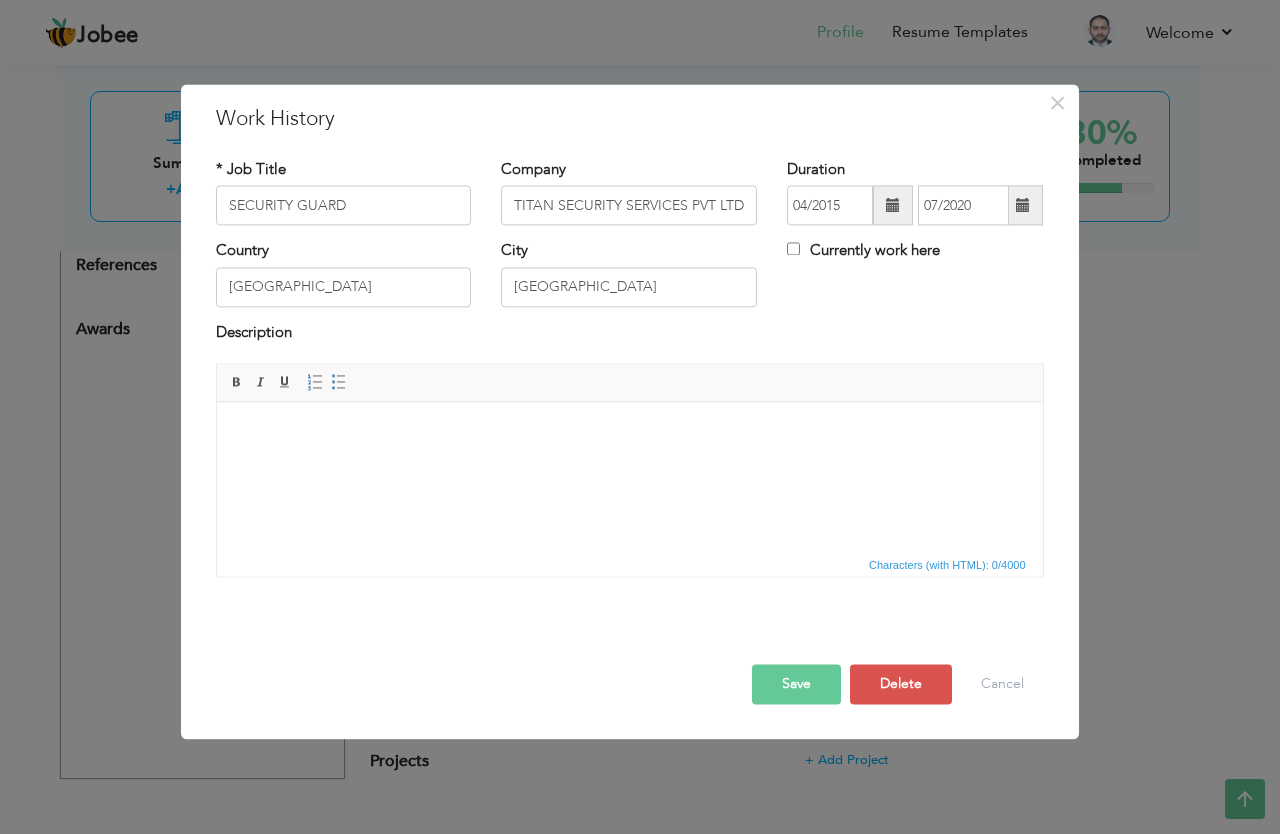 click at bounding box center [629, 432] 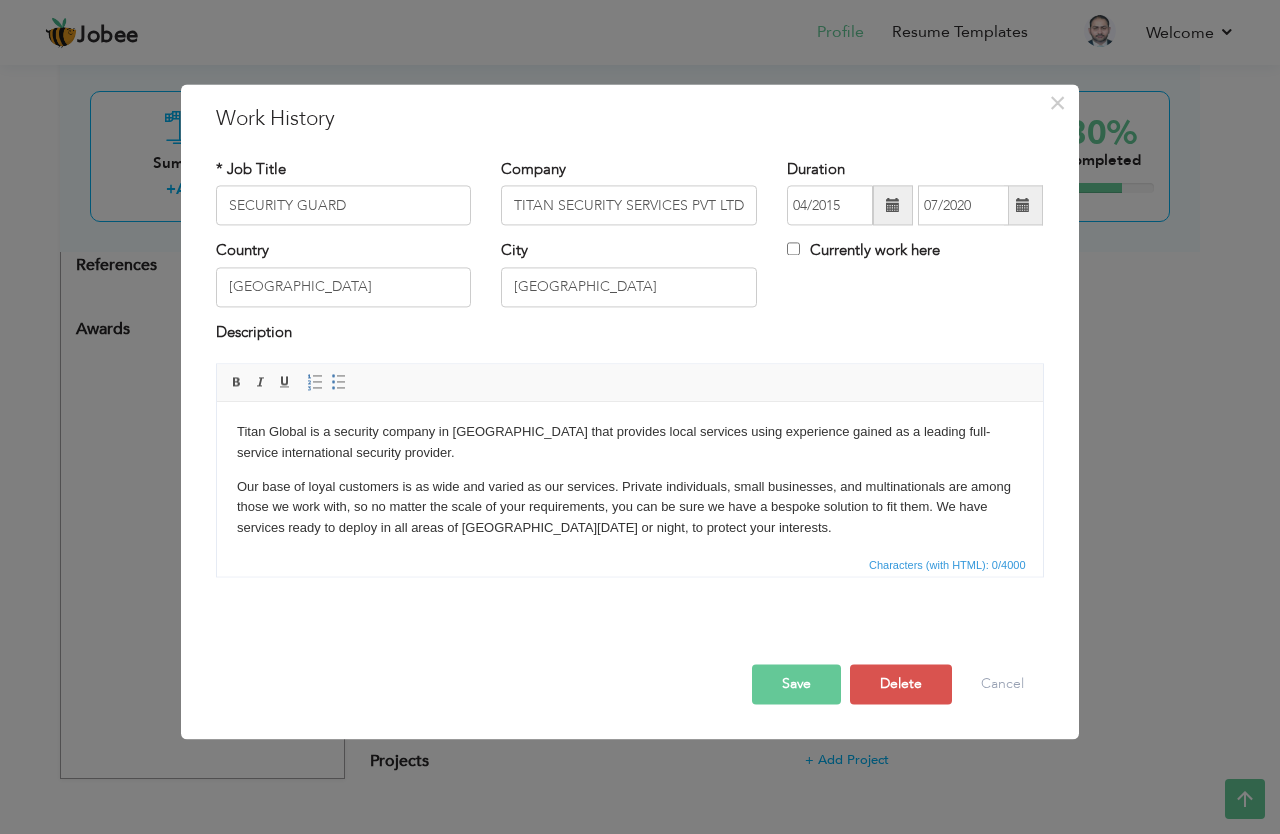 scroll, scrollTop: 148, scrollLeft: 0, axis: vertical 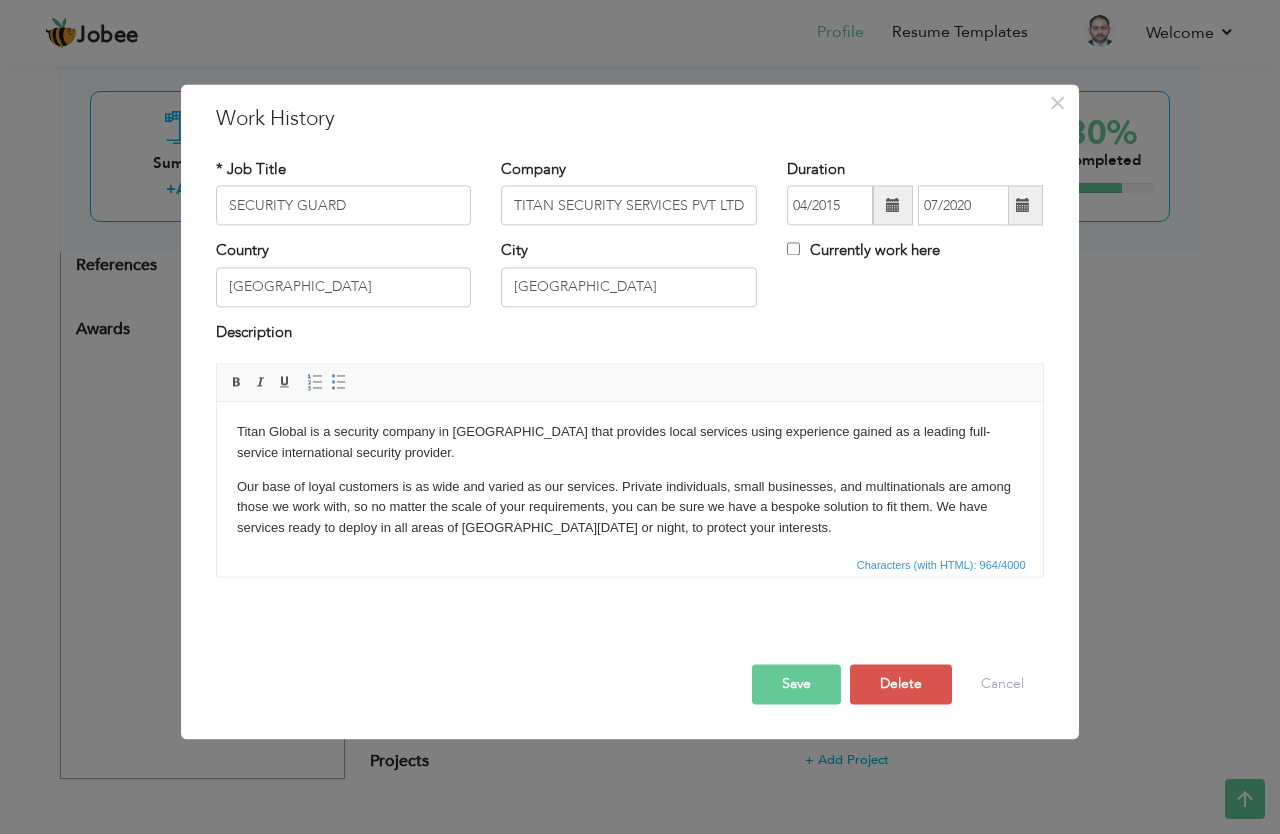 click on "04/2015" at bounding box center [830, 206] 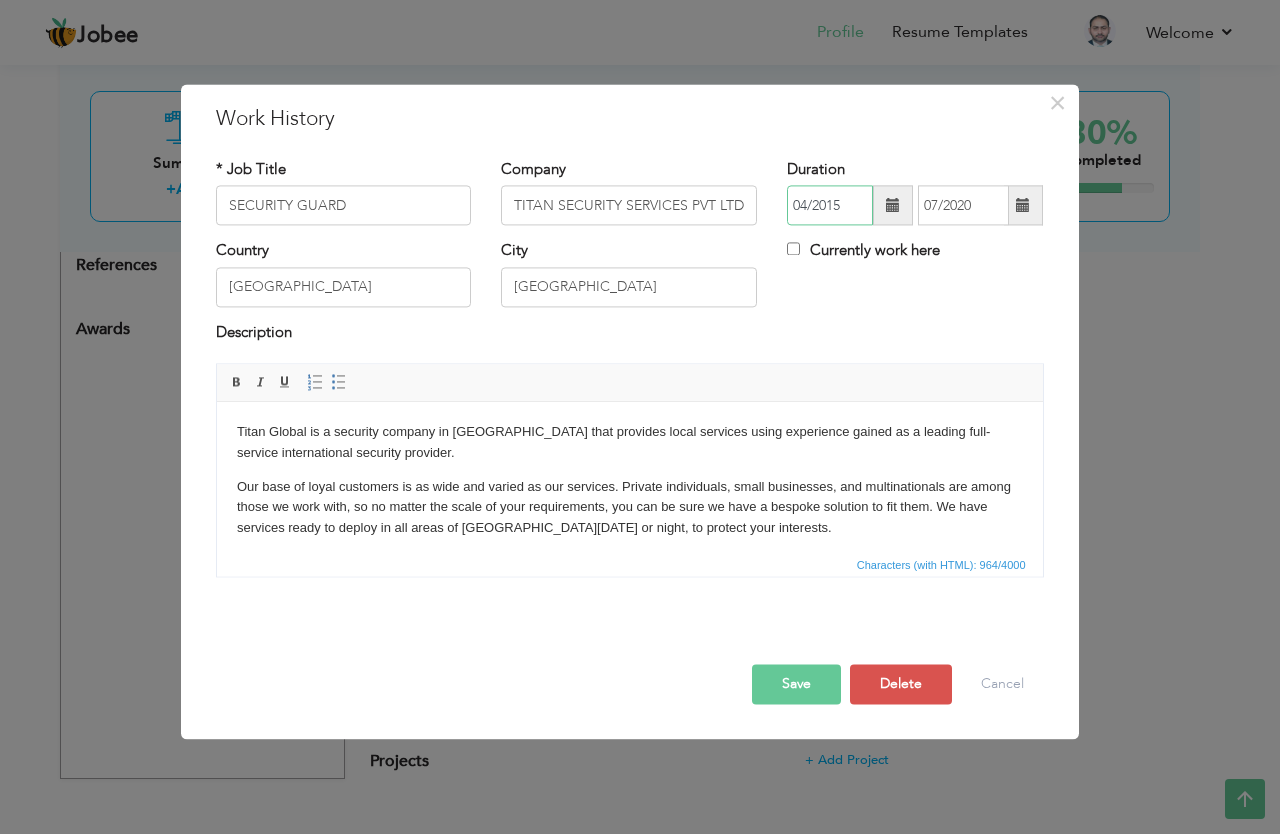 click on "04/2015" at bounding box center [830, 206] 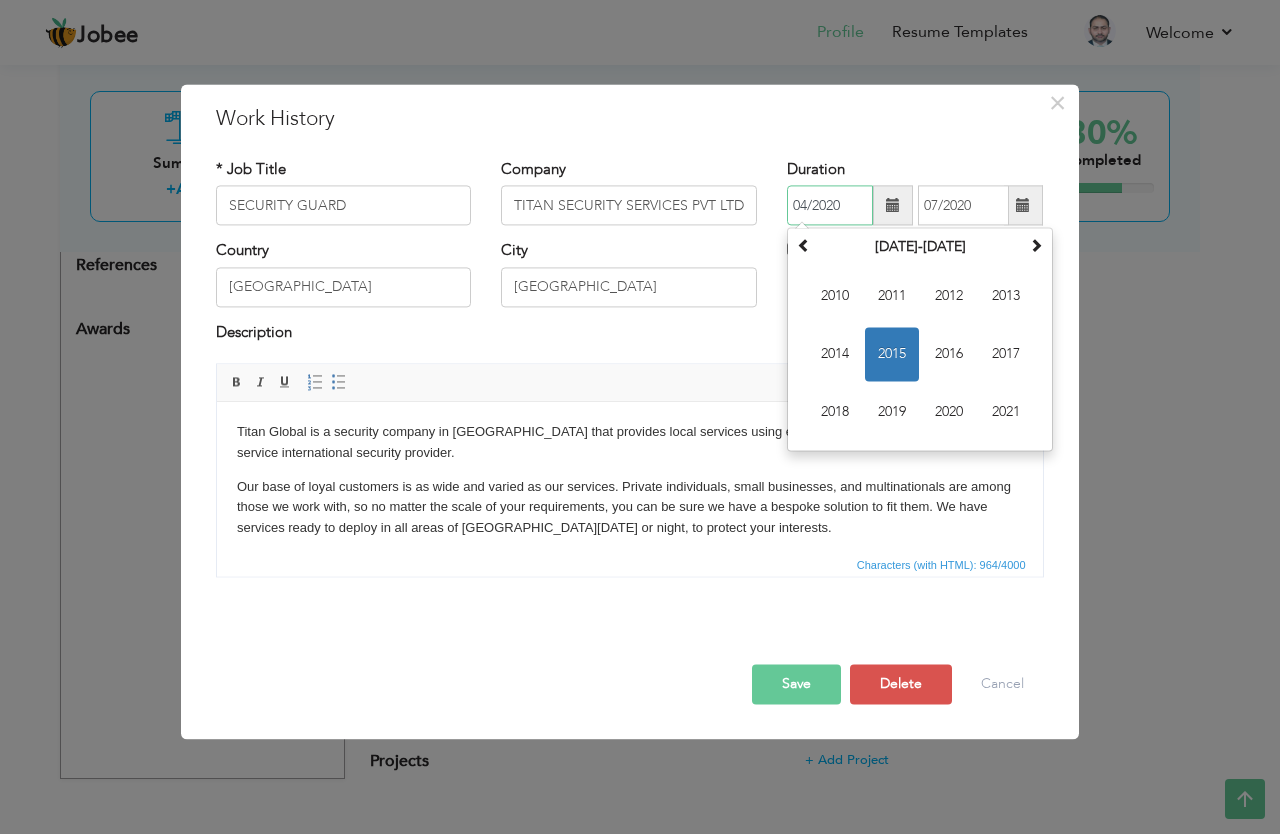type on "04/2020" 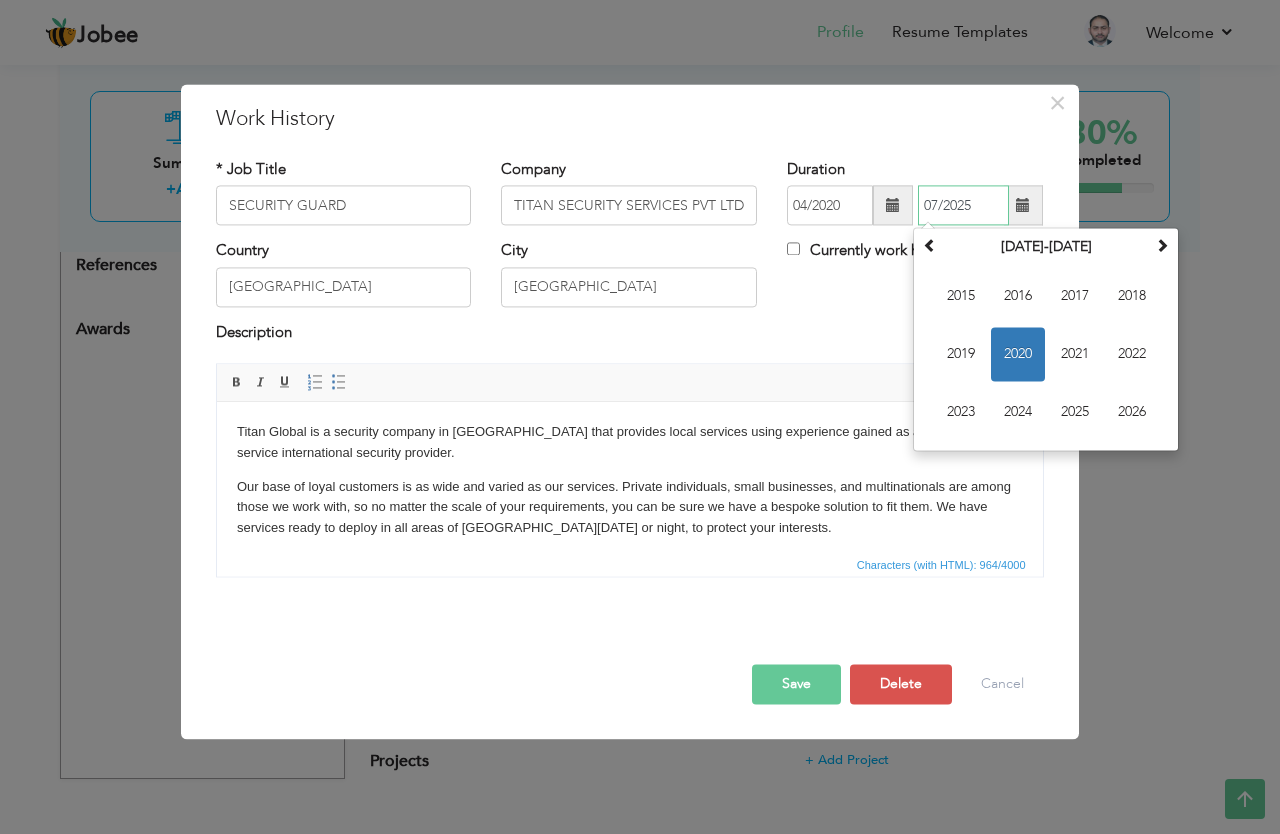 click on "07/2025" at bounding box center (963, 206) 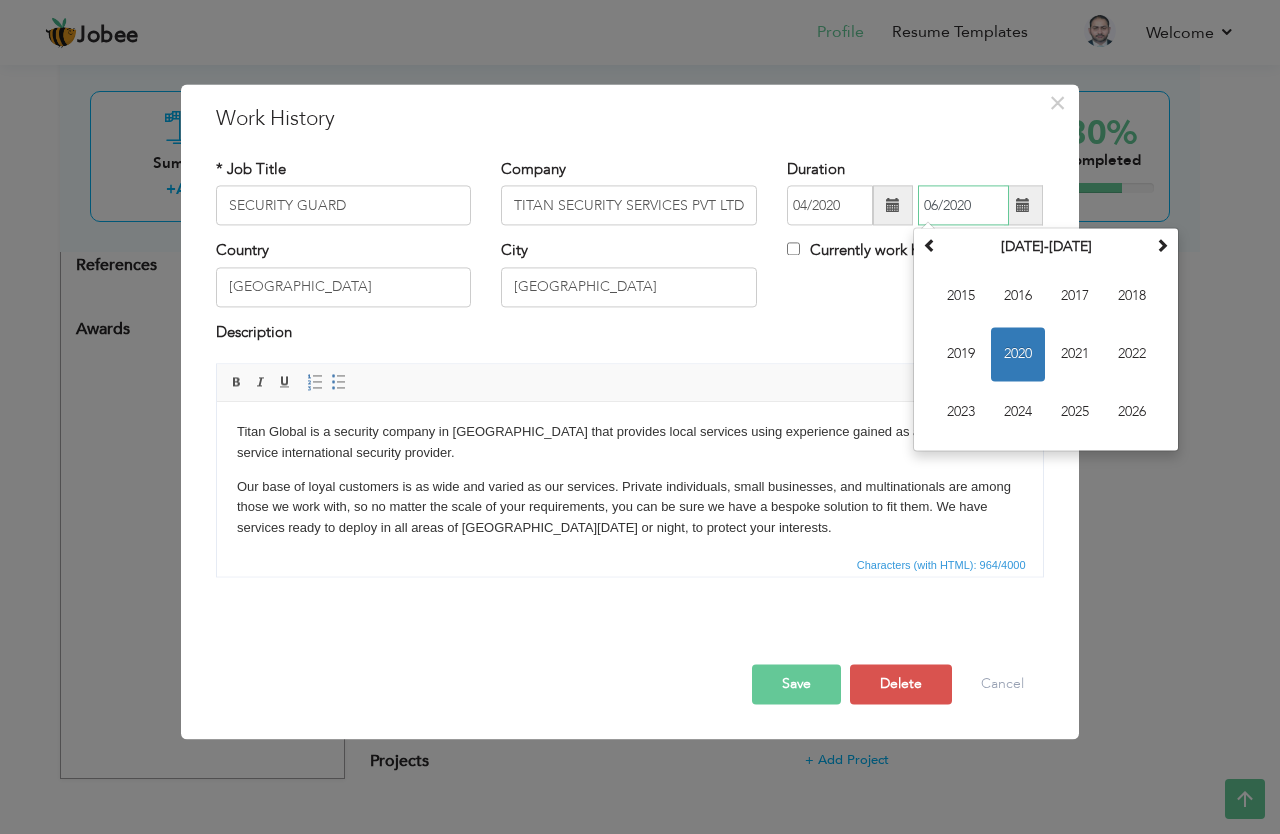 click on "06/2020" at bounding box center (963, 206) 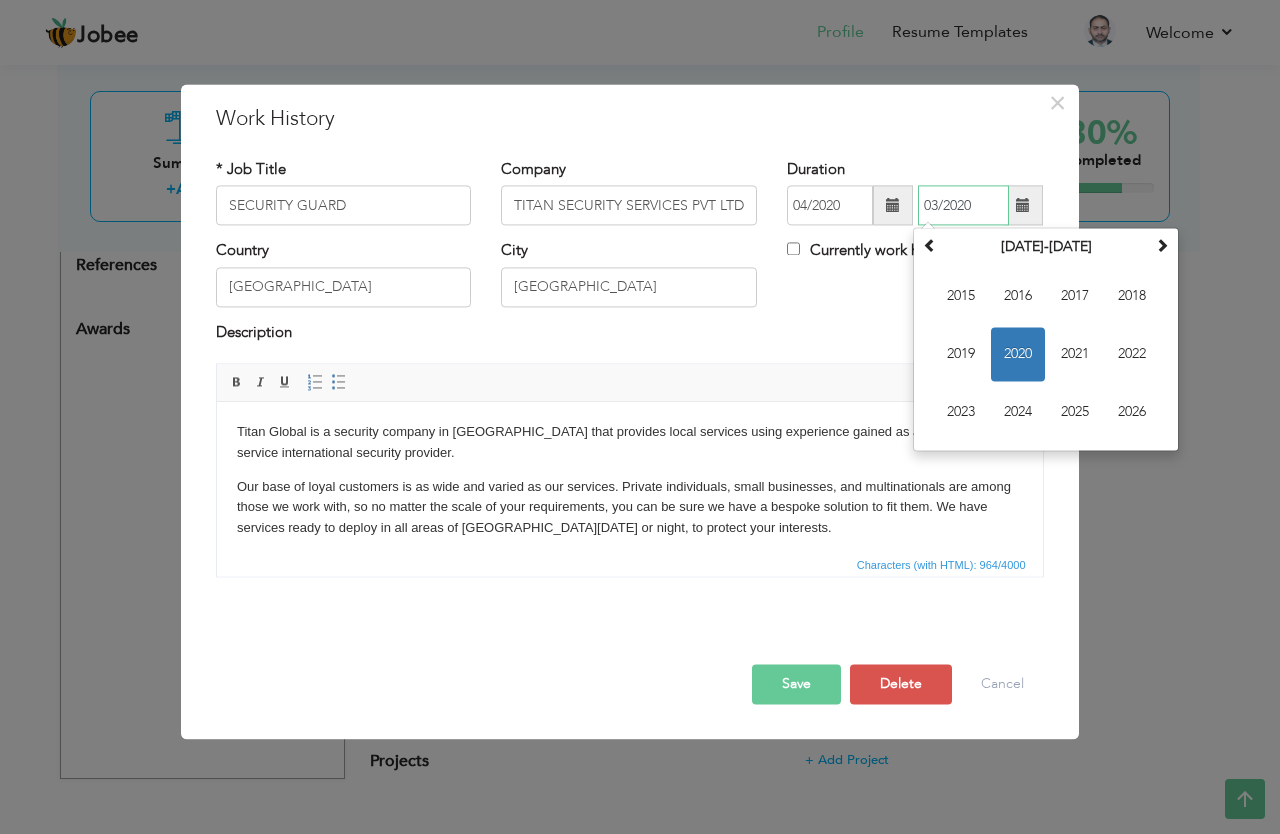 type on "03/2020" 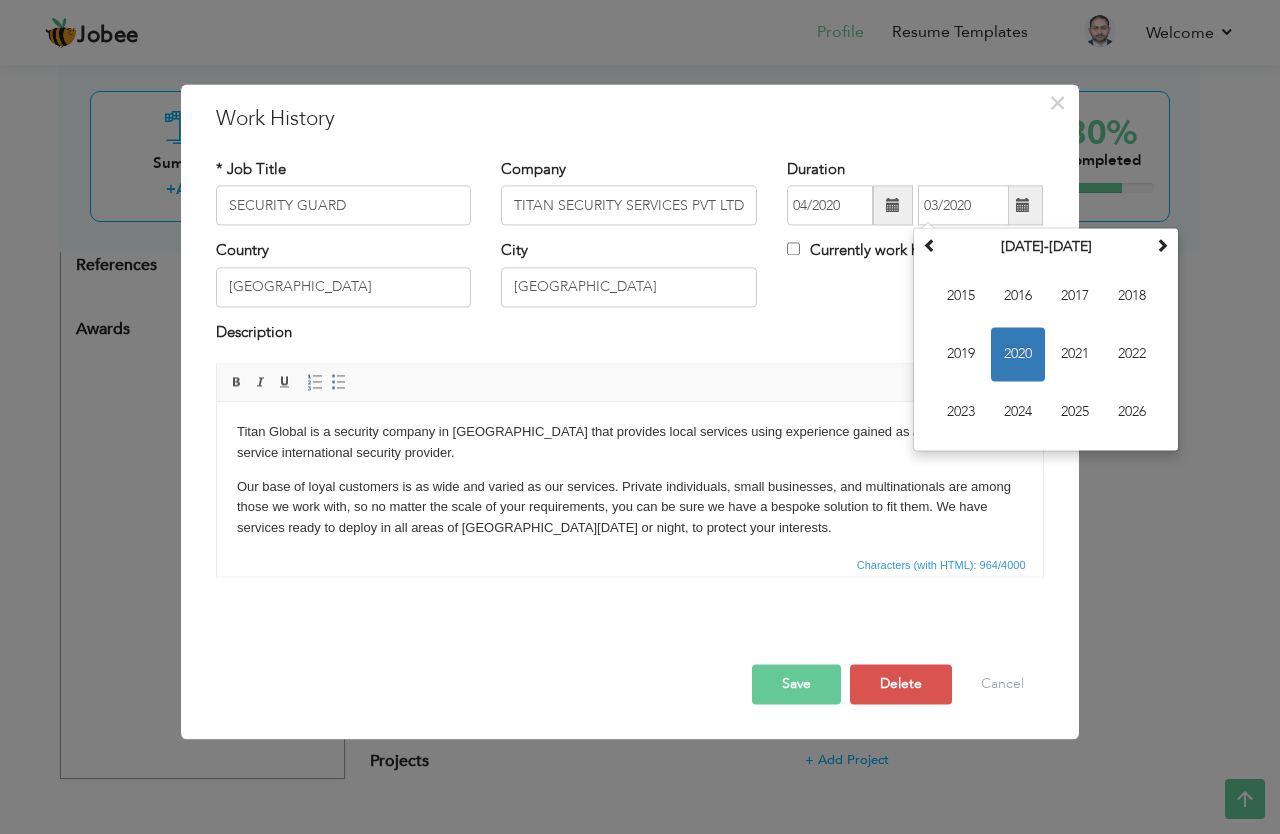 click on "×
Work History
* Job Title
SECURITY GUARD
Company
TITAN SECURITY SERVICES PVT LTD
Duration 04/2020 03/2020 [DATE] Su" at bounding box center [640, 417] 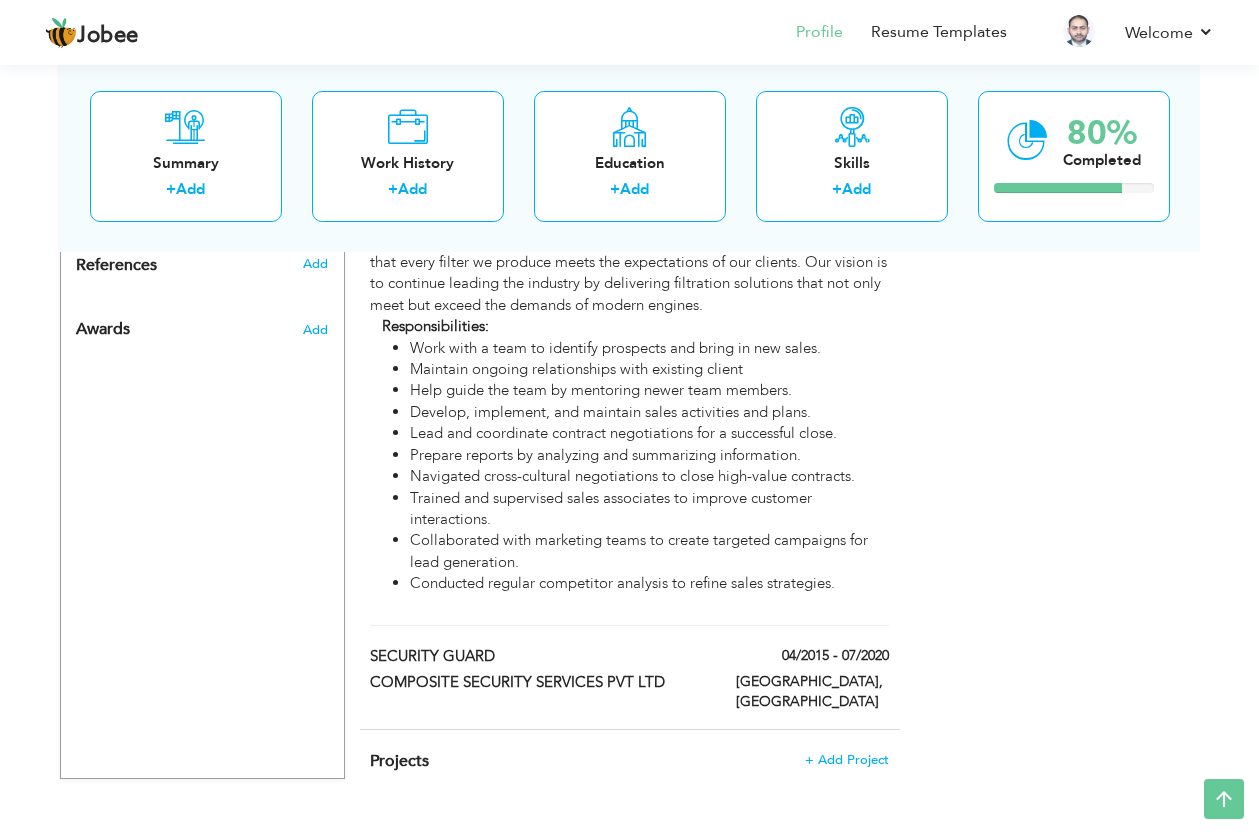 drag, startPoint x: 1268, startPoint y: 599, endPoint x: 1261, endPoint y: 638, distance: 39.623226 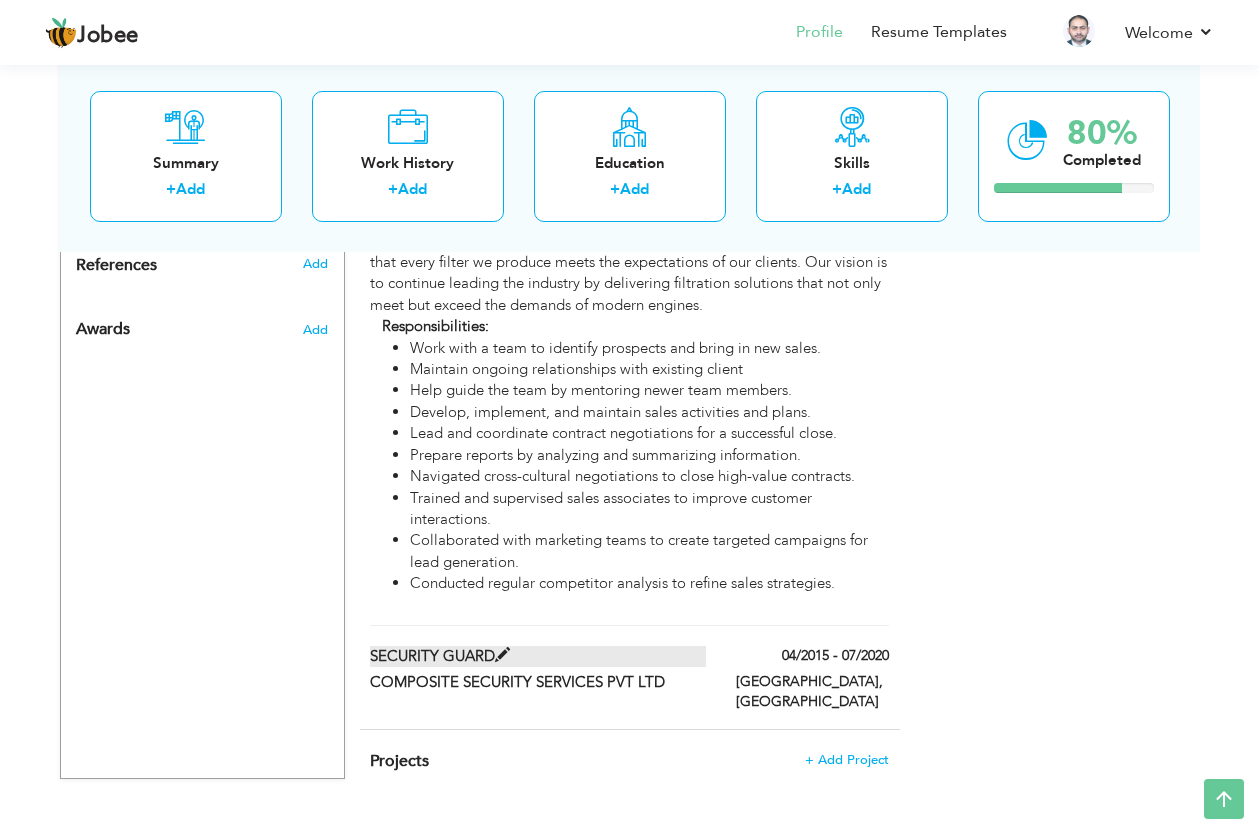 click on "SECURITY GUARD" at bounding box center [538, 656] 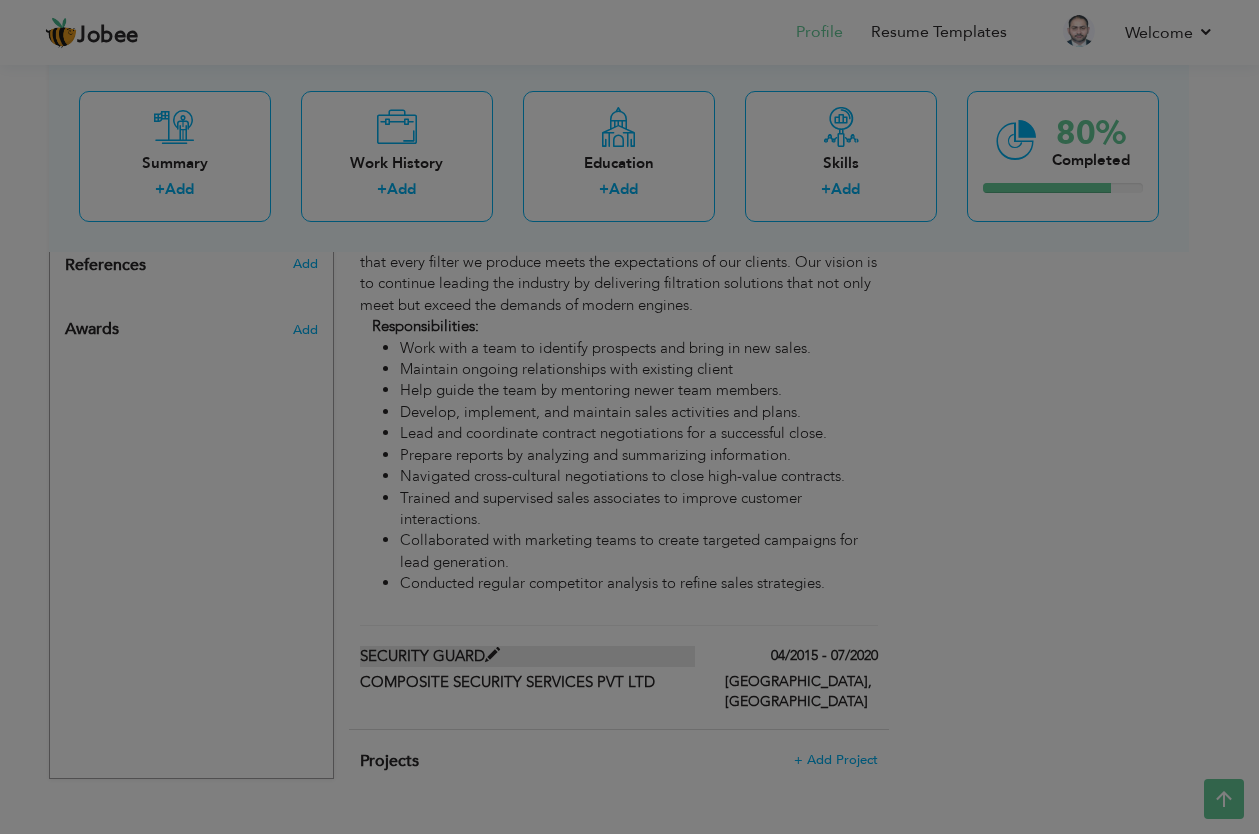 type on "COMPOSITE SECURITY SERVICES PVT LTD" 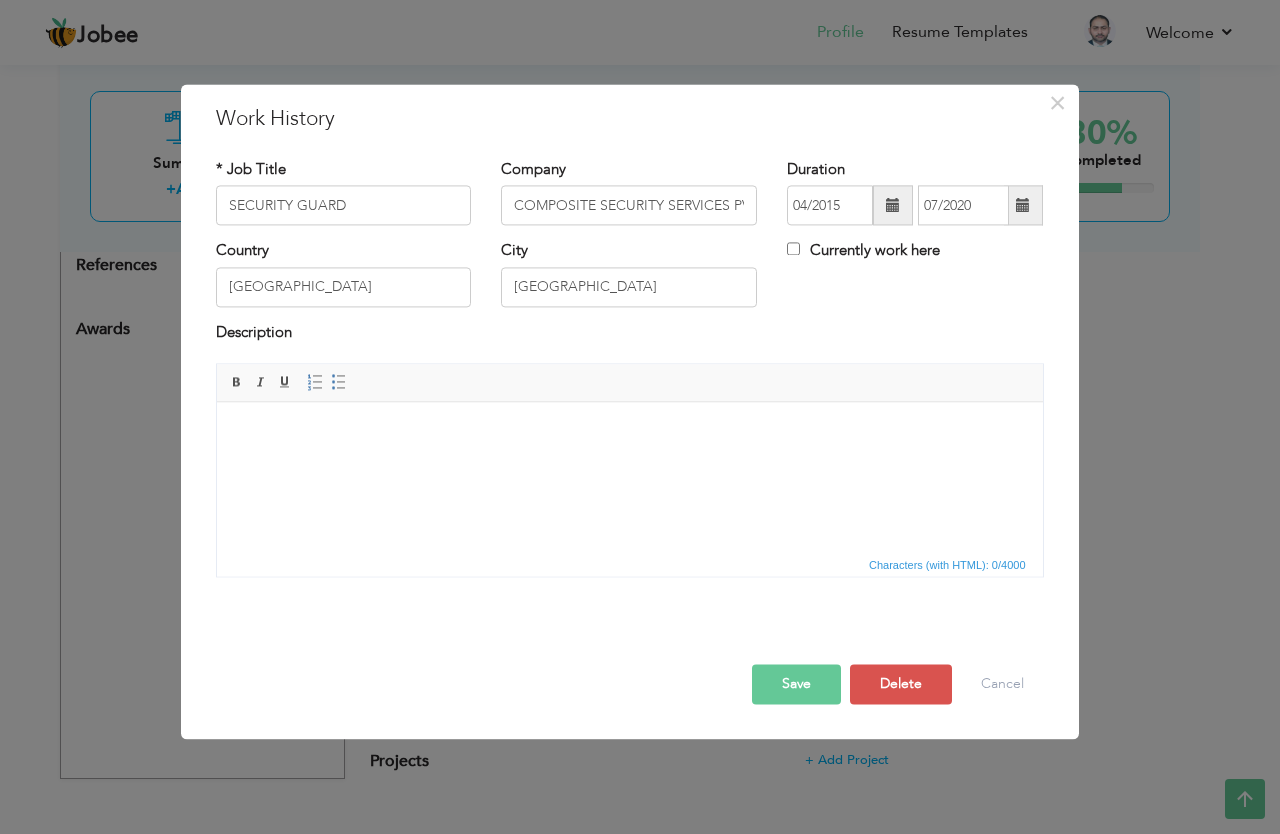 scroll, scrollTop: 0, scrollLeft: 0, axis: both 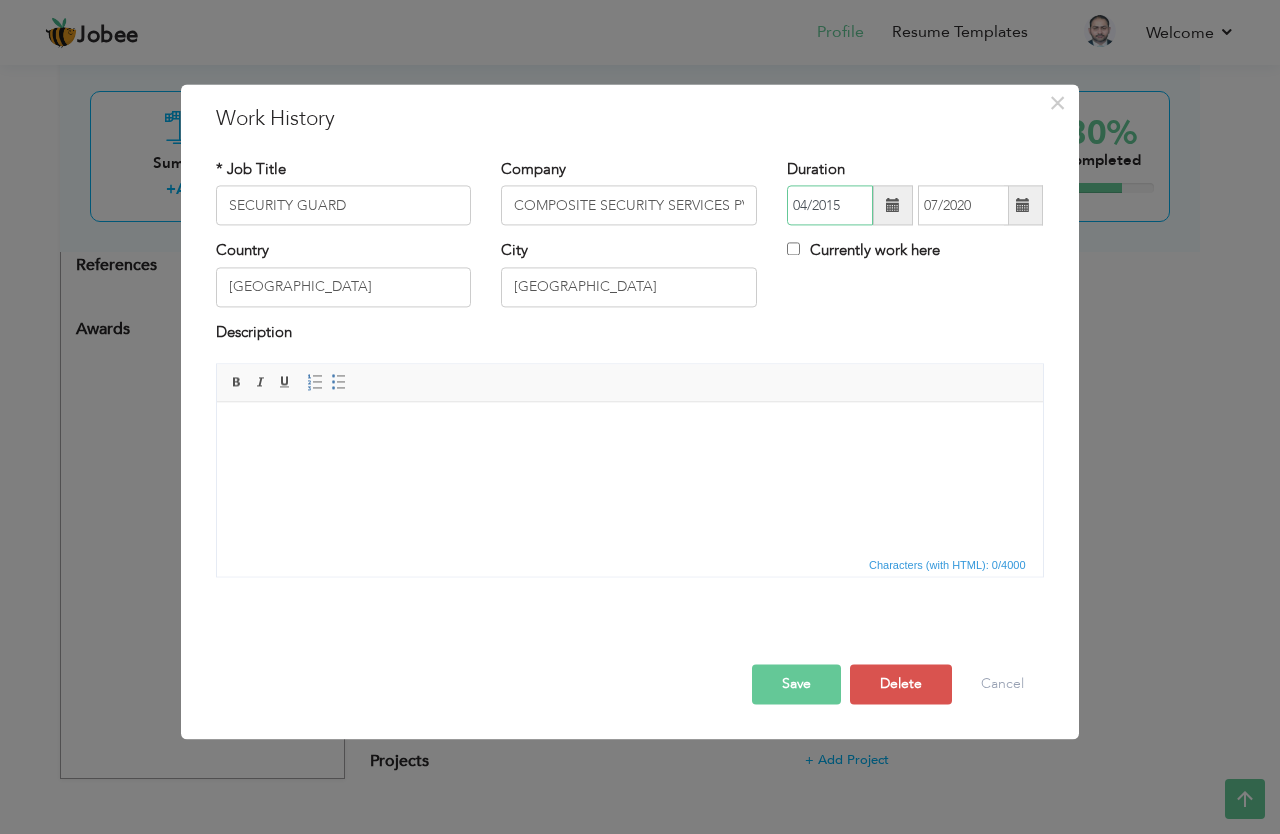 click on "04/2015" at bounding box center (830, 206) 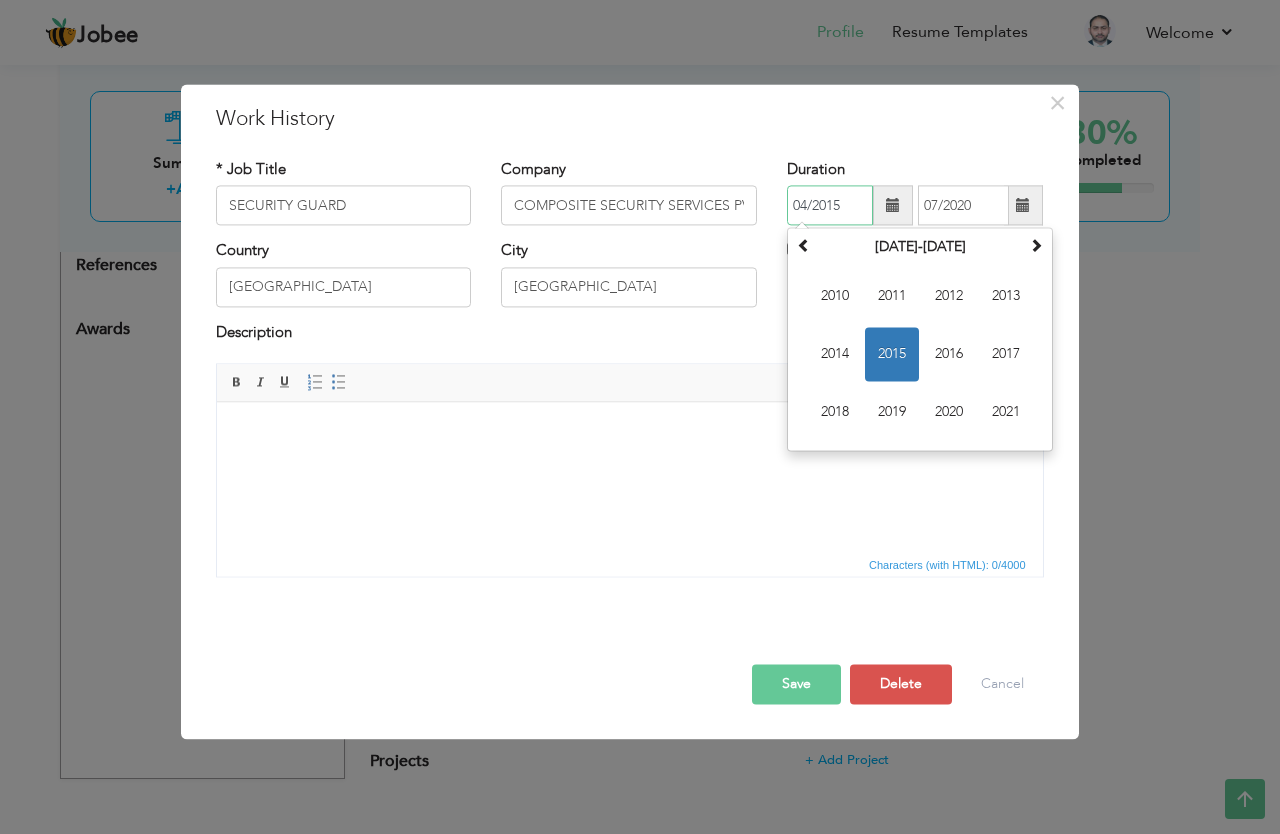 click on "04/2015" at bounding box center (830, 206) 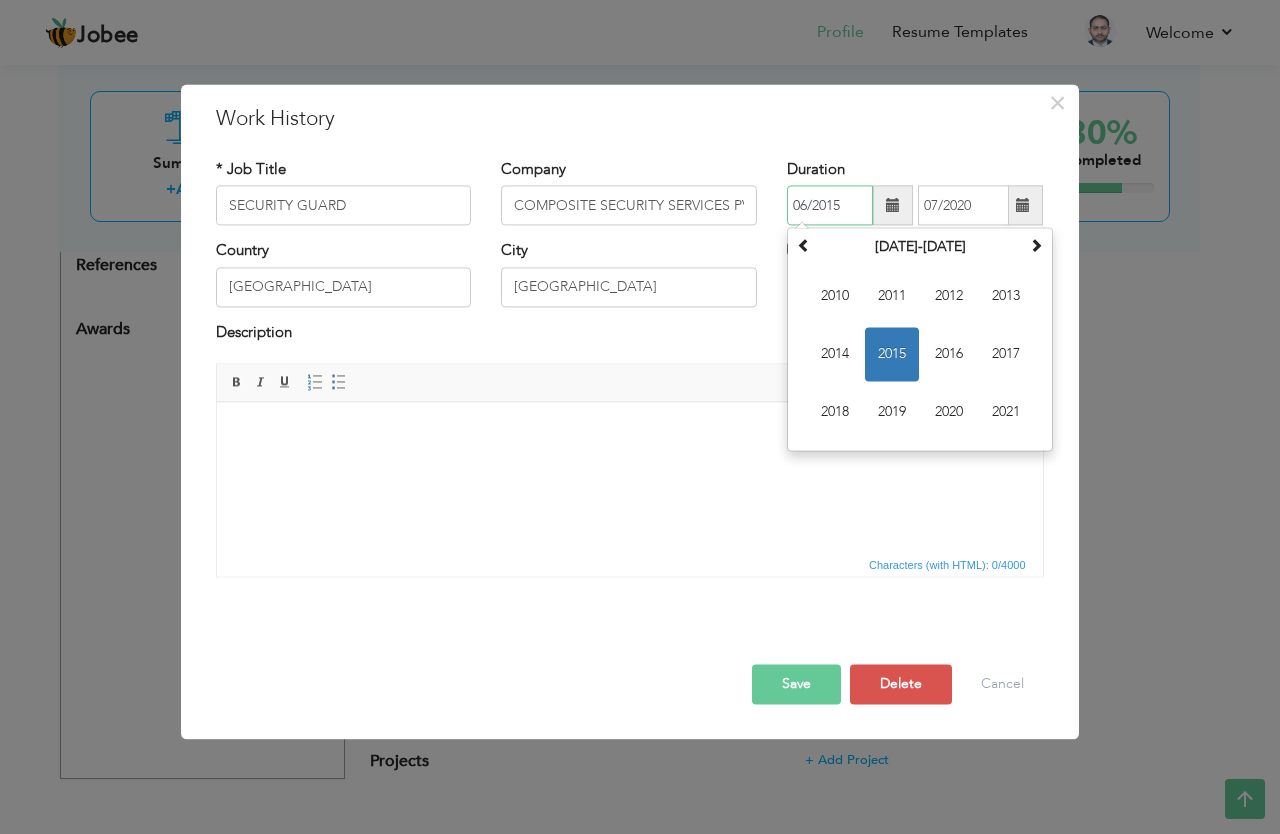 type on "06/2015" 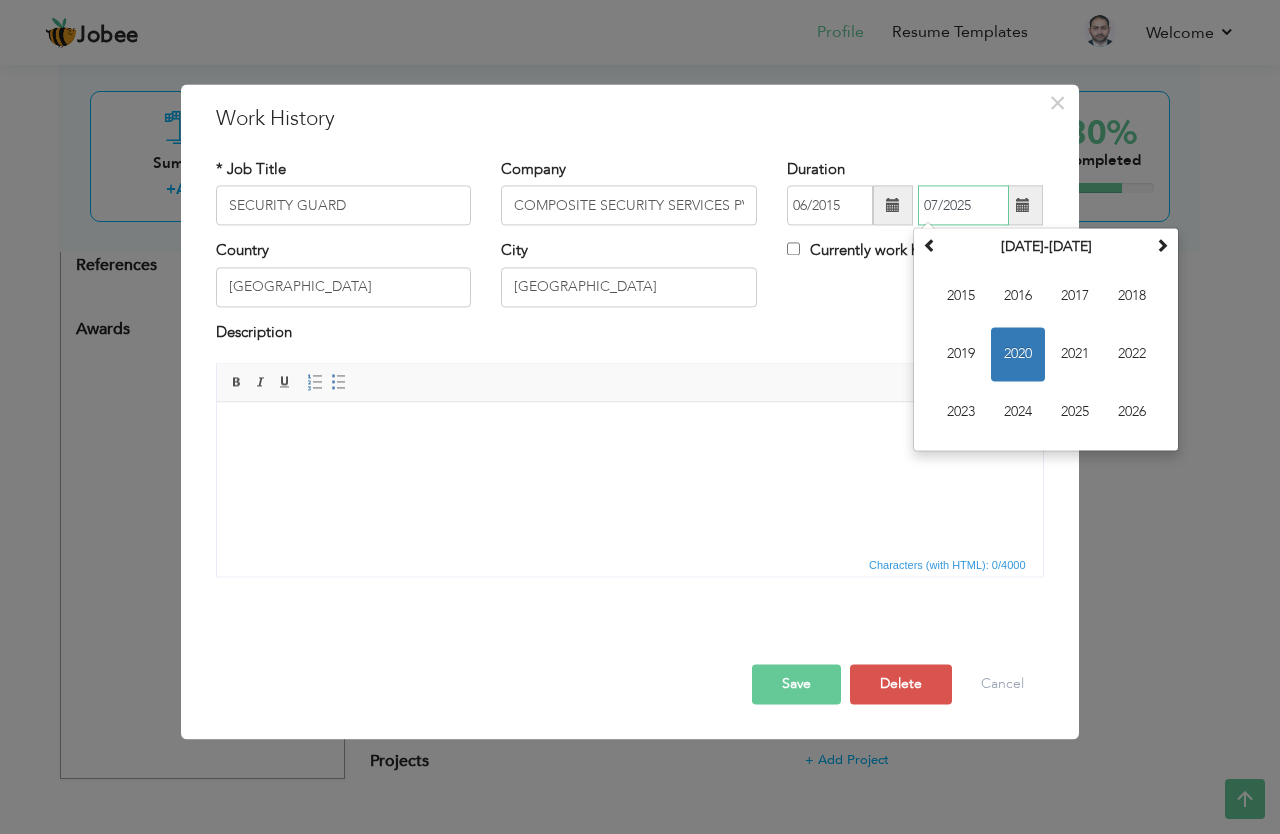 click on "07/2025" at bounding box center [963, 206] 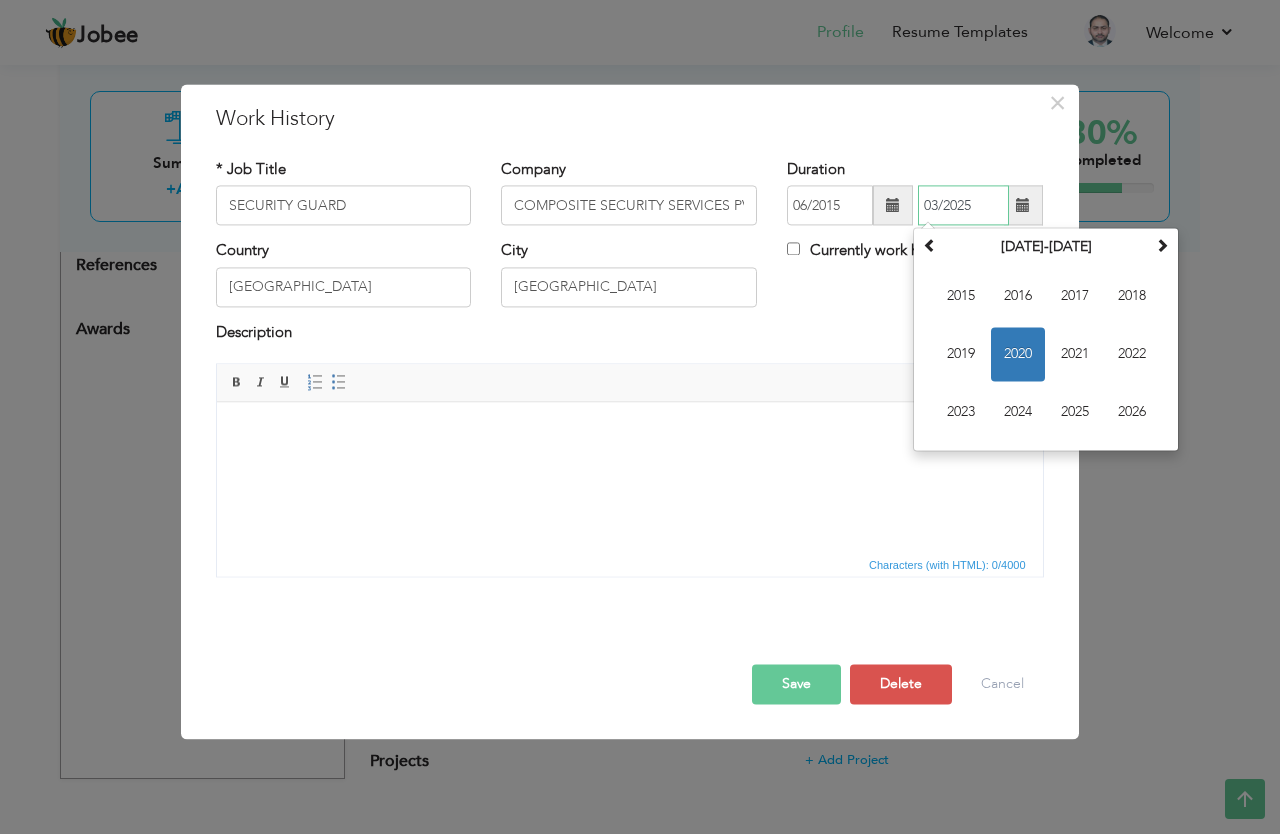 type on "03/2025" 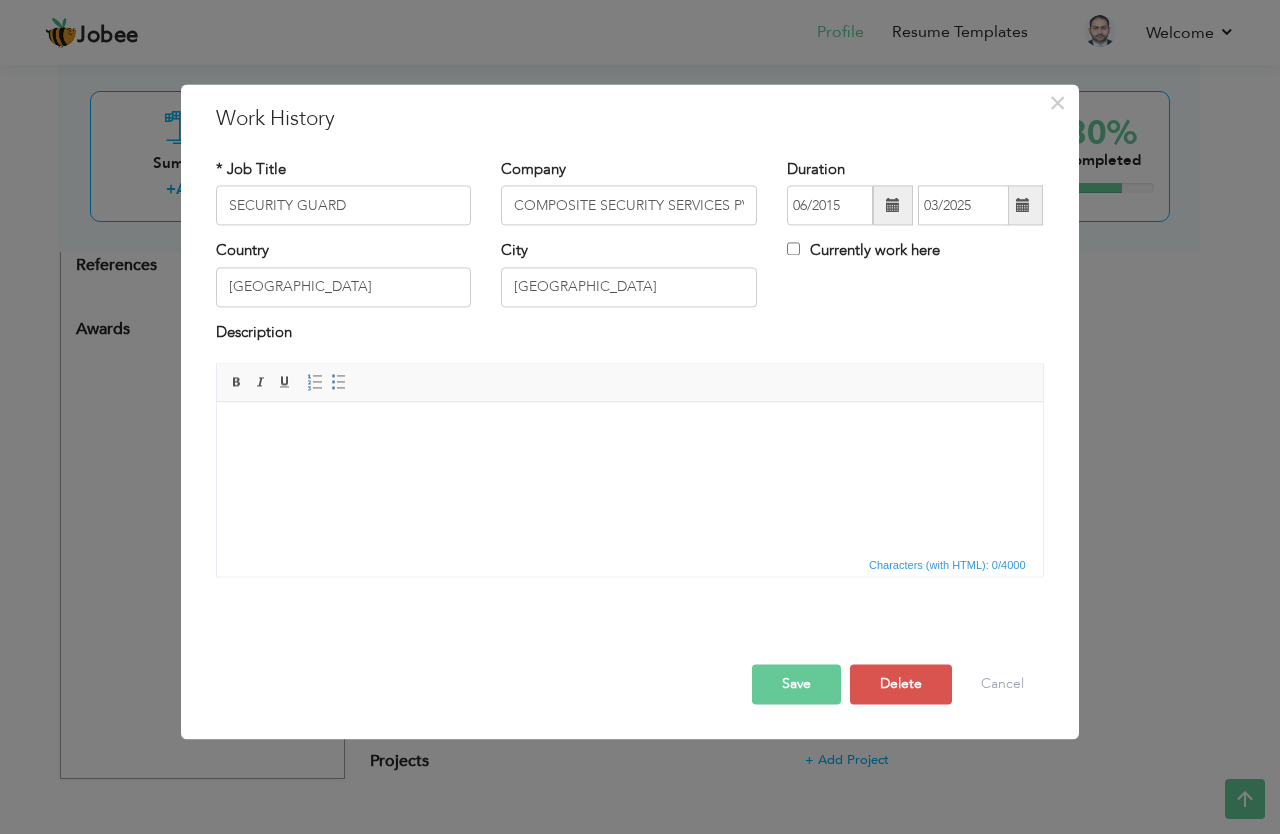 click on "Country
[GEOGRAPHIC_DATA]
City
[GEOGRAPHIC_DATA]
Currently work here" at bounding box center [630, 281] 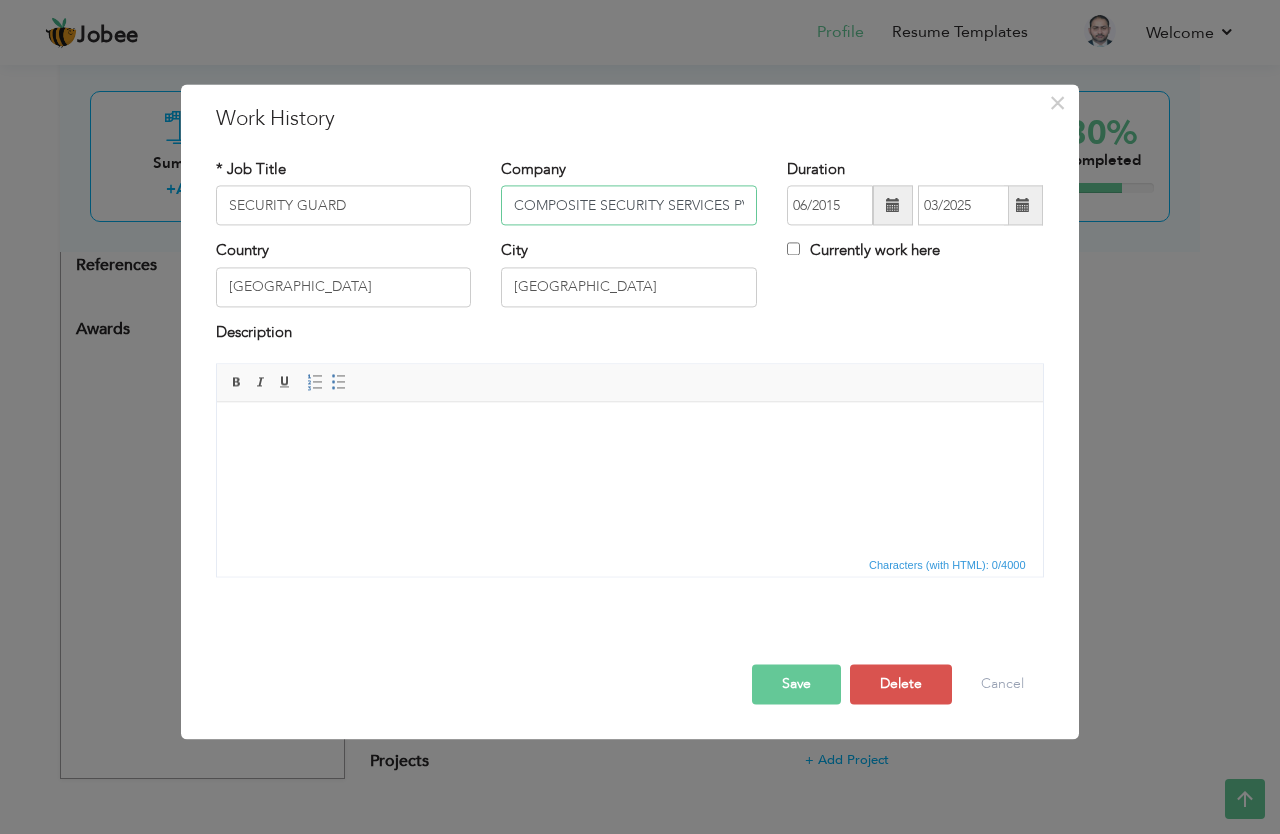 click on "COMPOSITE SECURITY SERVICES PVT LTD" at bounding box center [629, 206] 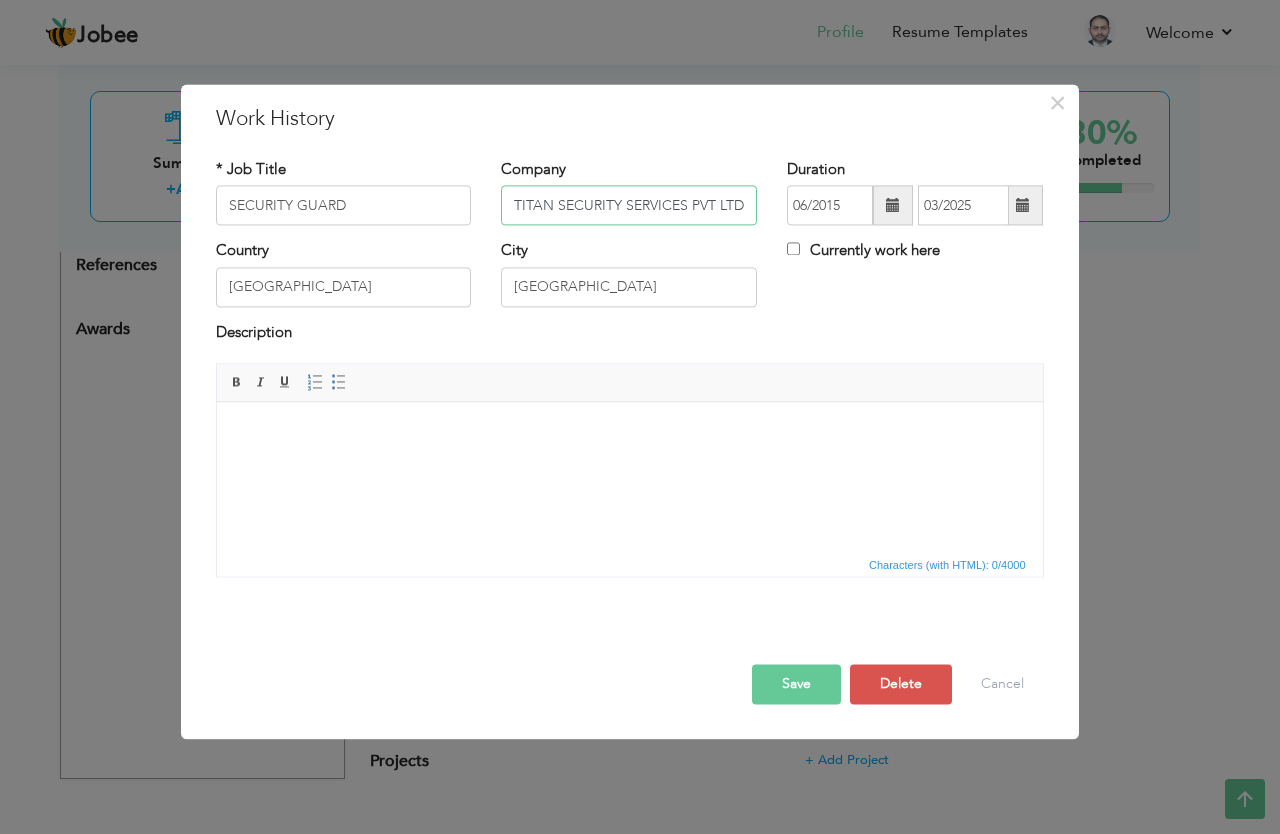 type on "TITAN SECURITY SERVICES PVT LTD" 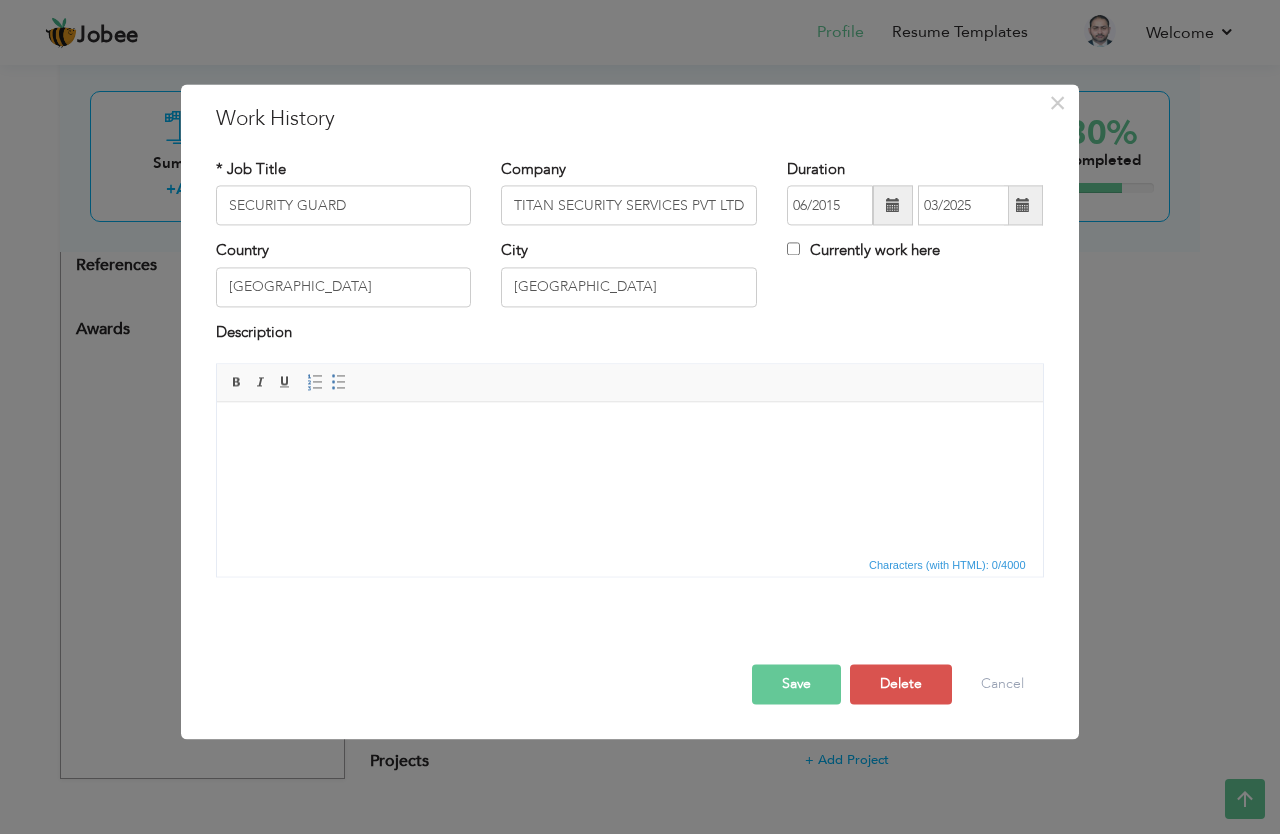 click at bounding box center (629, 432) 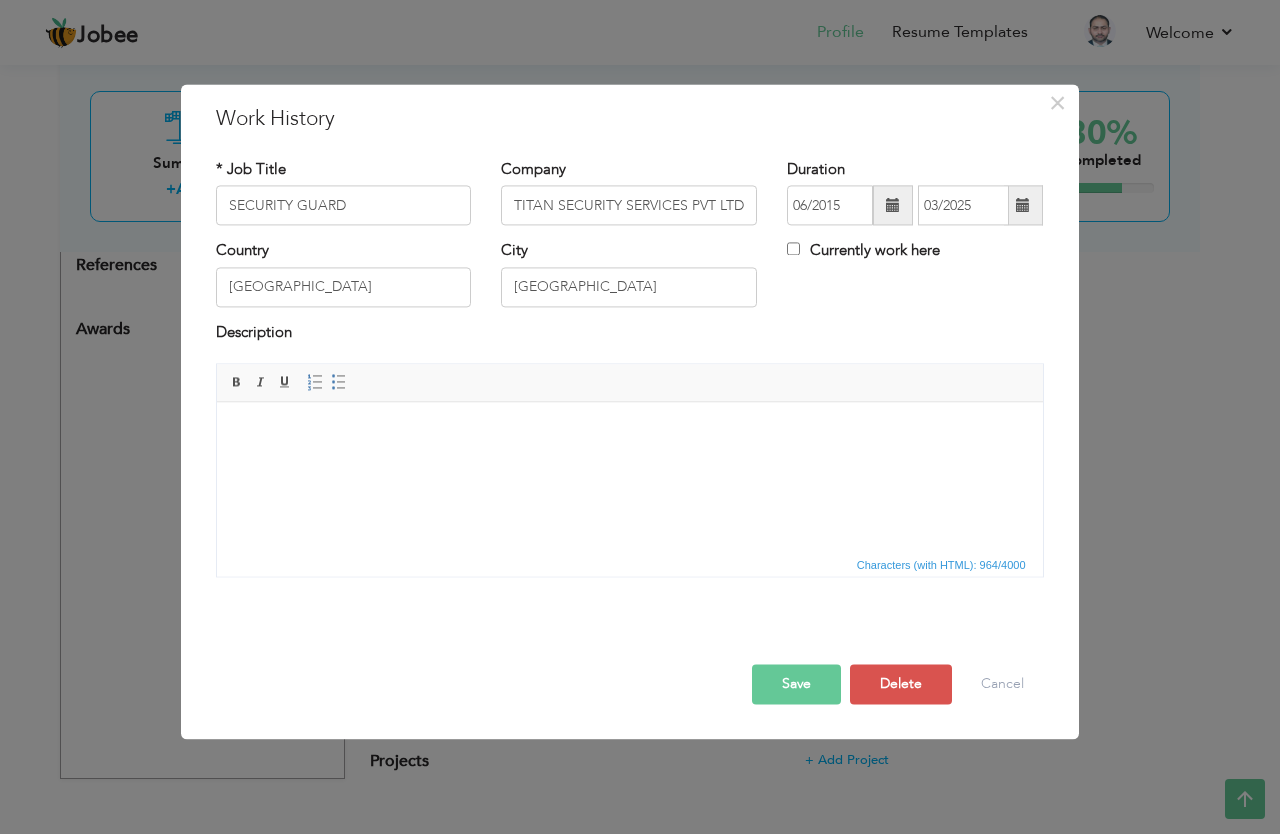 scroll, scrollTop: 148, scrollLeft: 0, axis: vertical 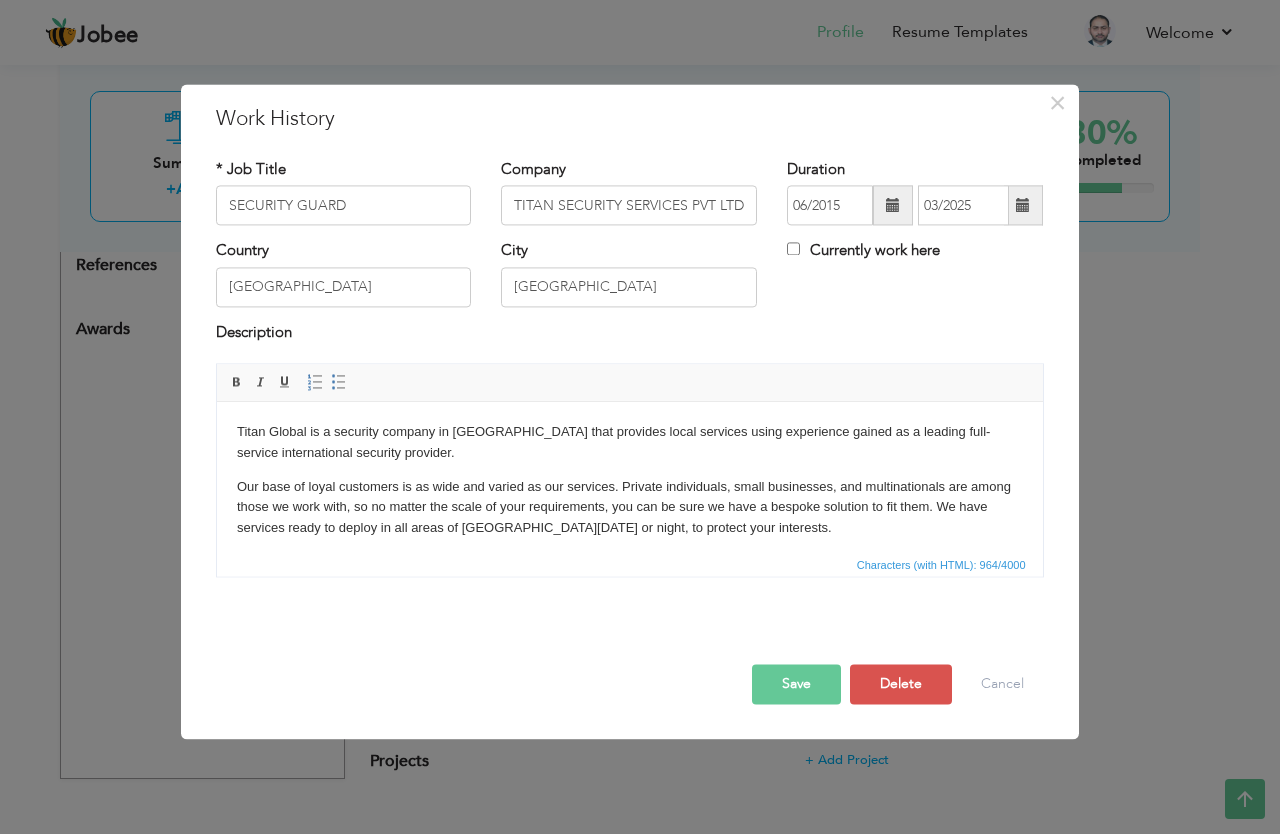 click on "Save" at bounding box center [796, 685] 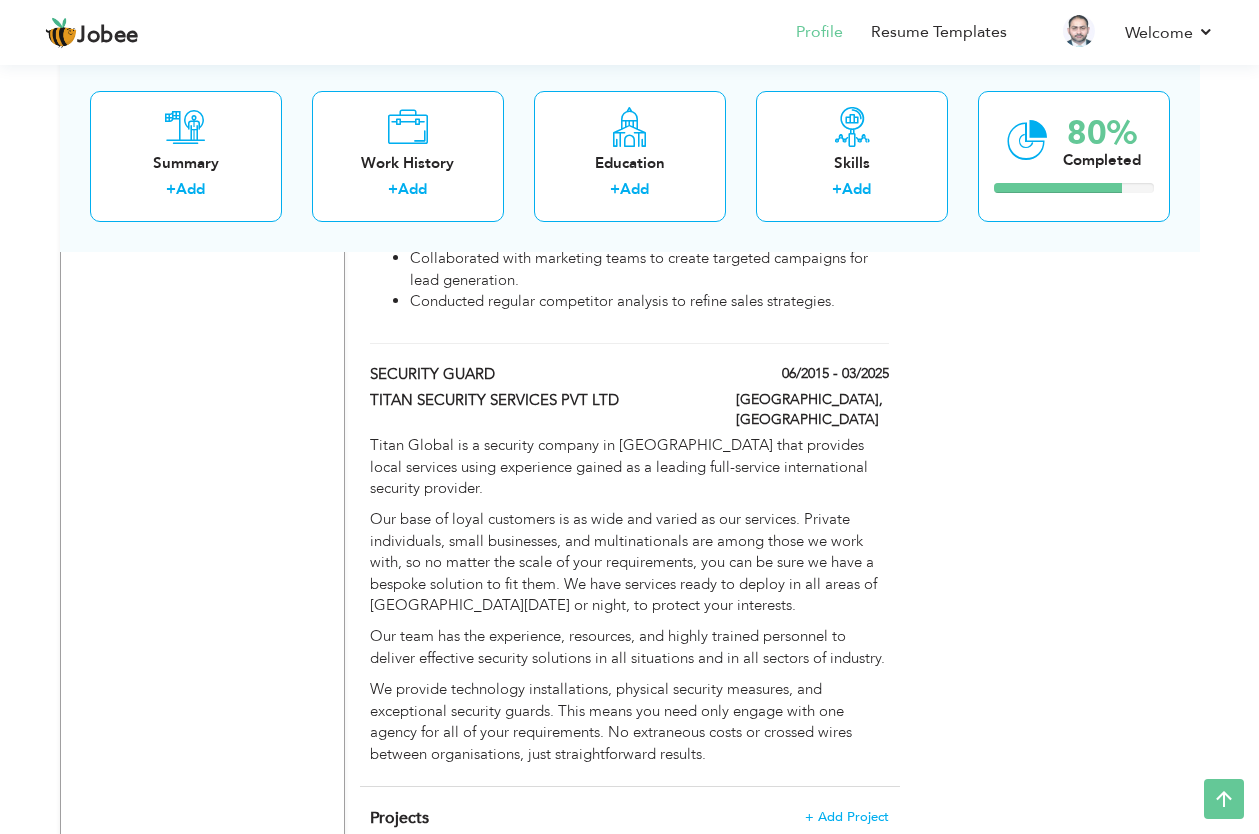 drag, startPoint x: 1269, startPoint y: 544, endPoint x: 1265, endPoint y: 636, distance: 92.086914 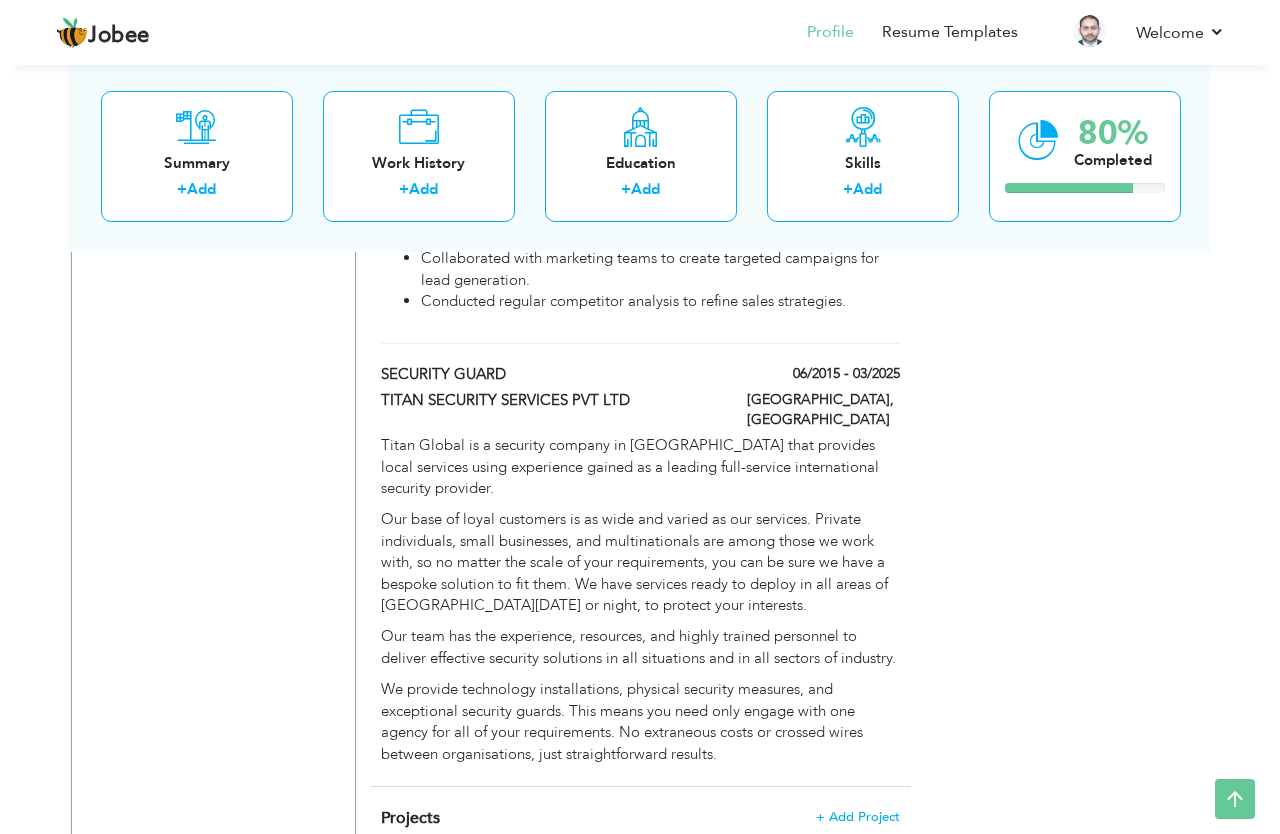 scroll, scrollTop: 1649, scrollLeft: 0, axis: vertical 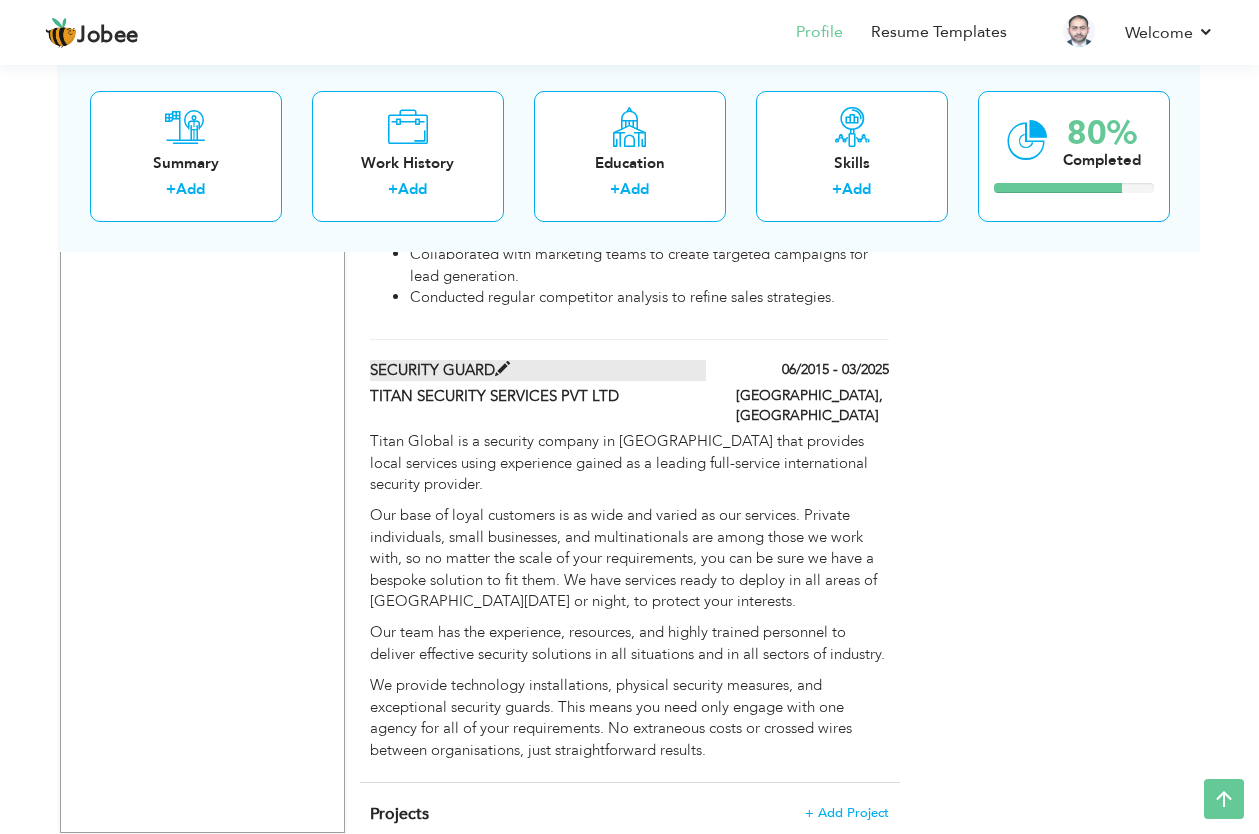 click on "SECURITY GUARD" at bounding box center (538, 370) 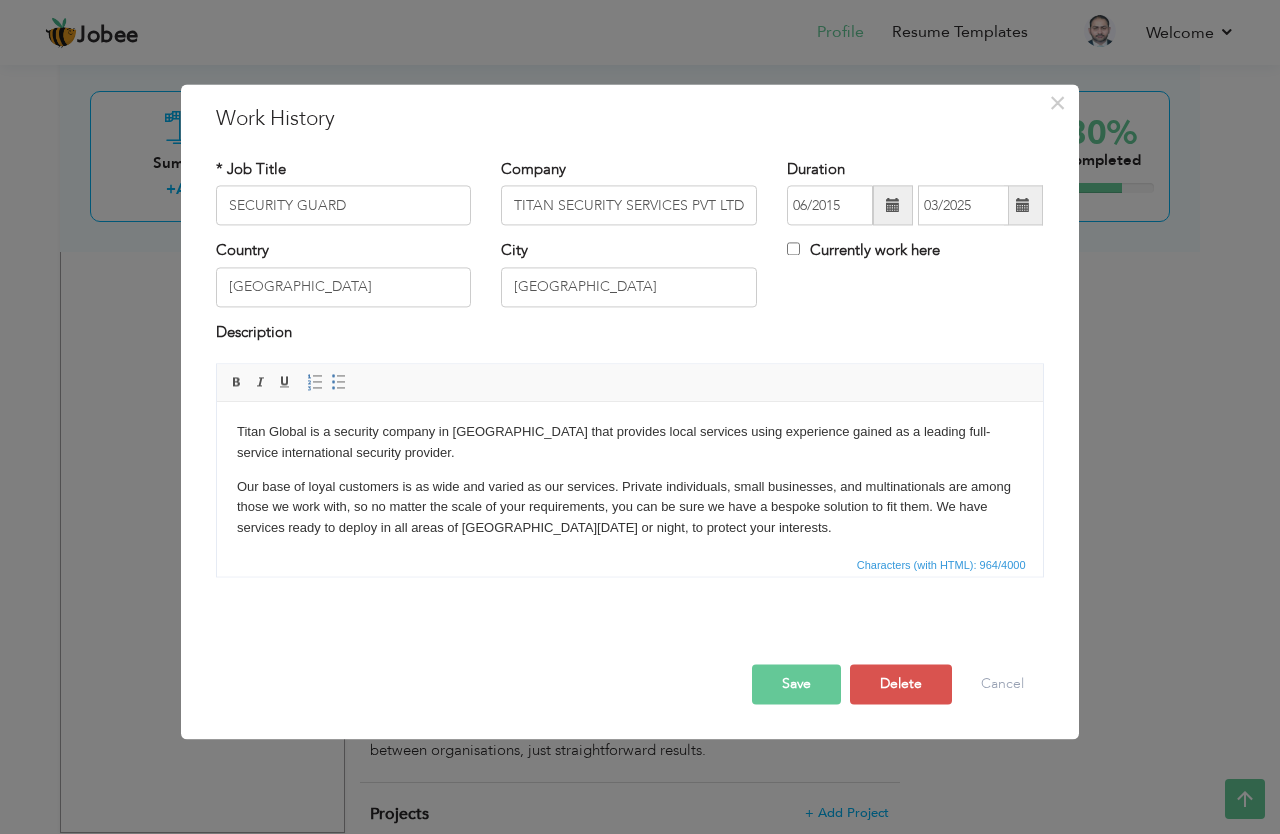scroll, scrollTop: 0, scrollLeft: 0, axis: both 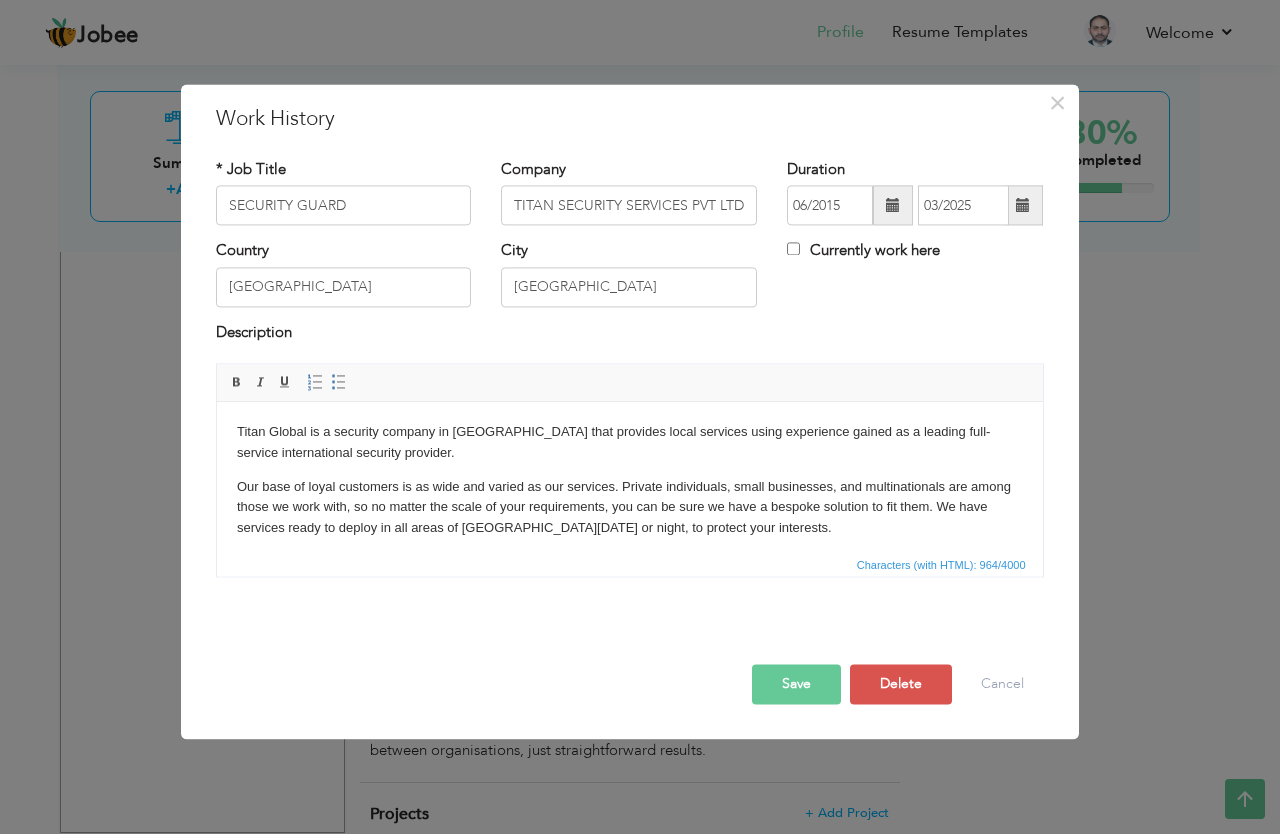 click on "Our base of loyal customers is as wide and varied as our services. Private individuals, small businesses, and multinationals are among those we work with, so no matter the scale of your requirements, you can be sure we have a bespoke solution to fit them. We have services ready to deploy in all areas of [GEOGRAPHIC_DATA][DATE] or night, to protect your interests." at bounding box center (629, 508) 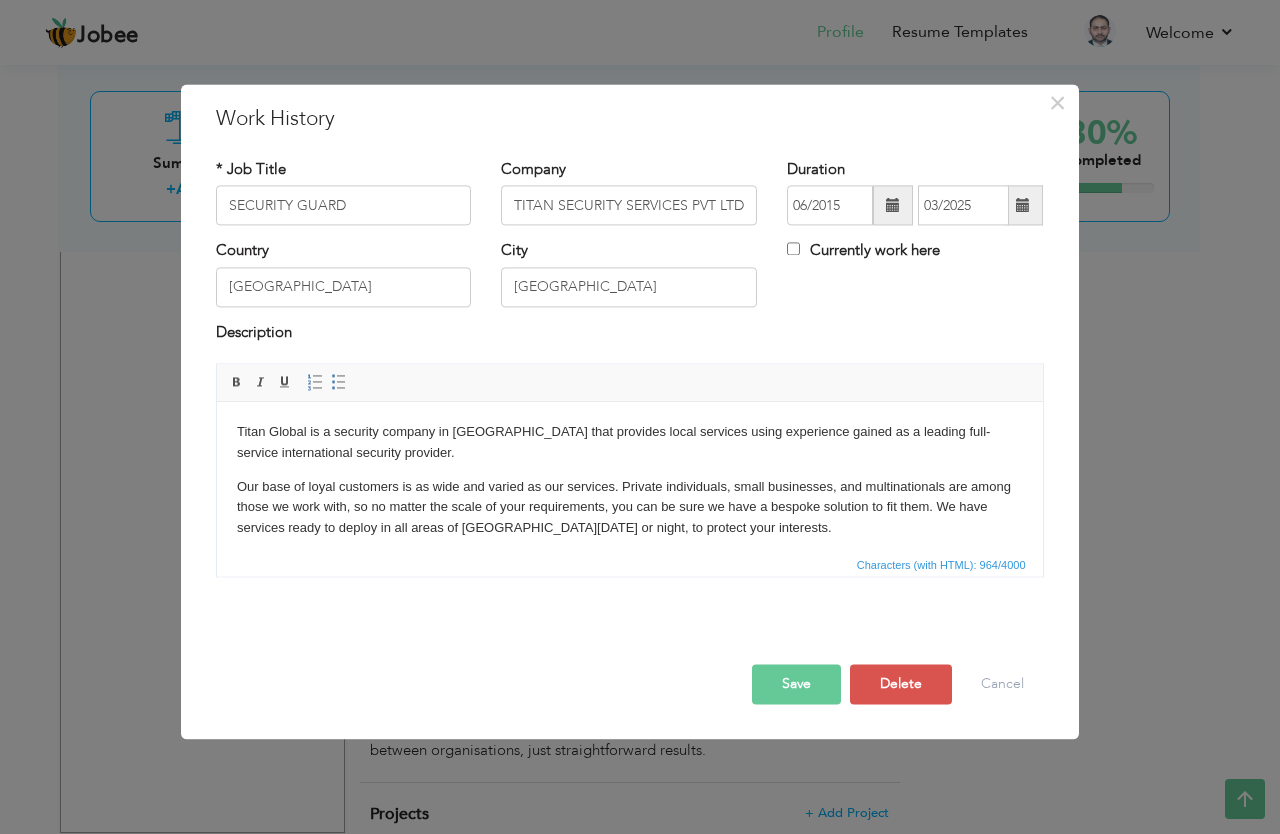 type 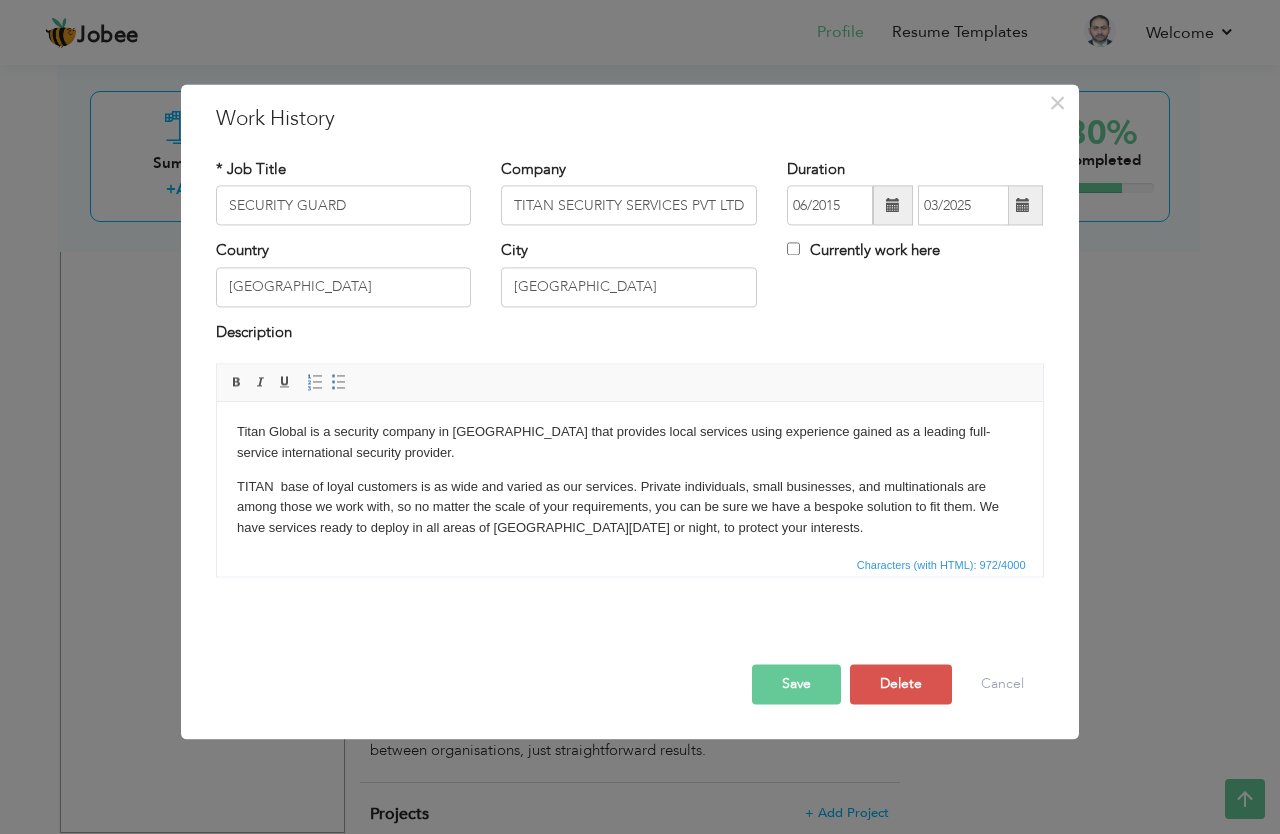 click on "TITAN  base of loyal customers is as wide and varied as our services. Private individuals, small businesses, and multinationals are among those we work with, so no matter the scale of your requirements, you can be sure we have a bespoke solution to fit them. We have services ready to deploy in all areas of [GEOGRAPHIC_DATA][DATE] or night, to protect your interests." at bounding box center [629, 508] 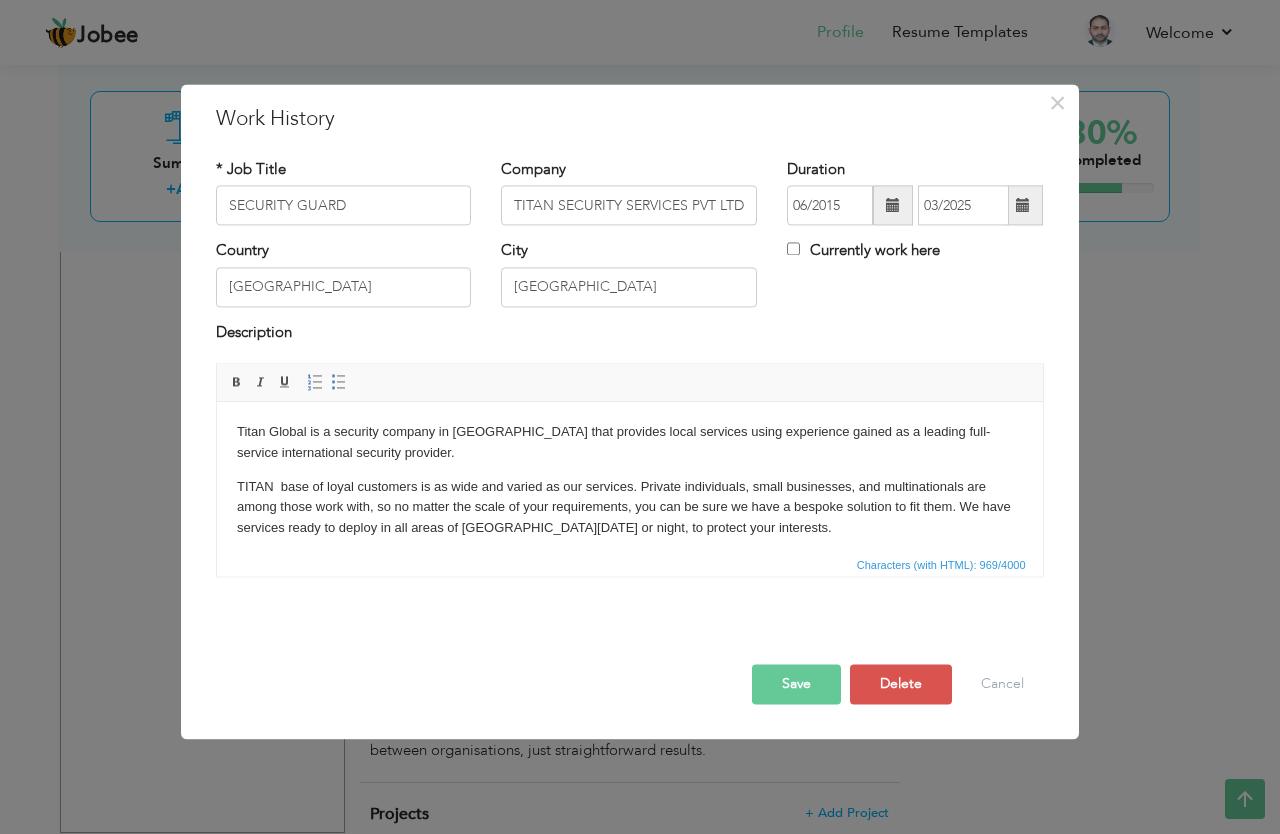 click on "TITAN  base of loyal customers is as wide and varied as our services. Private individuals, small businesses, and multinationals are among those work with, so no matter the scale of your requirements, you can be sure we have a bespoke solution to fit them. We have services ready to deploy in all areas of [GEOGRAPHIC_DATA][DATE] or night, to protect your interests." at bounding box center (629, 508) 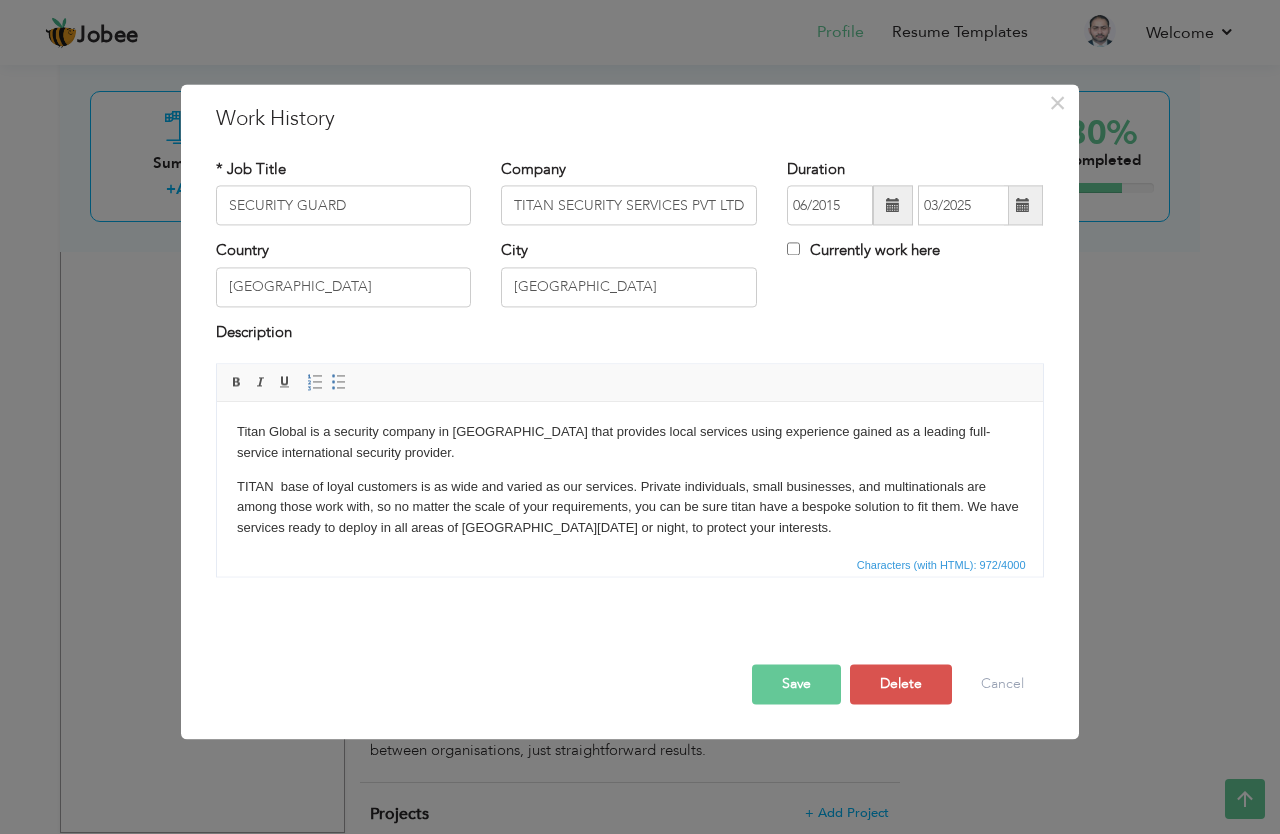 click on "TITAN  base of loyal customers is as wide and varied as our services. Private individuals, small businesses, and multinationals are among those work with, so no matter the scale of your requirements, you can be sure titan have a bespoke solution to fit them. We have services ready to deploy in all areas of [GEOGRAPHIC_DATA][DATE] or night, to protect your interests." at bounding box center [629, 508] 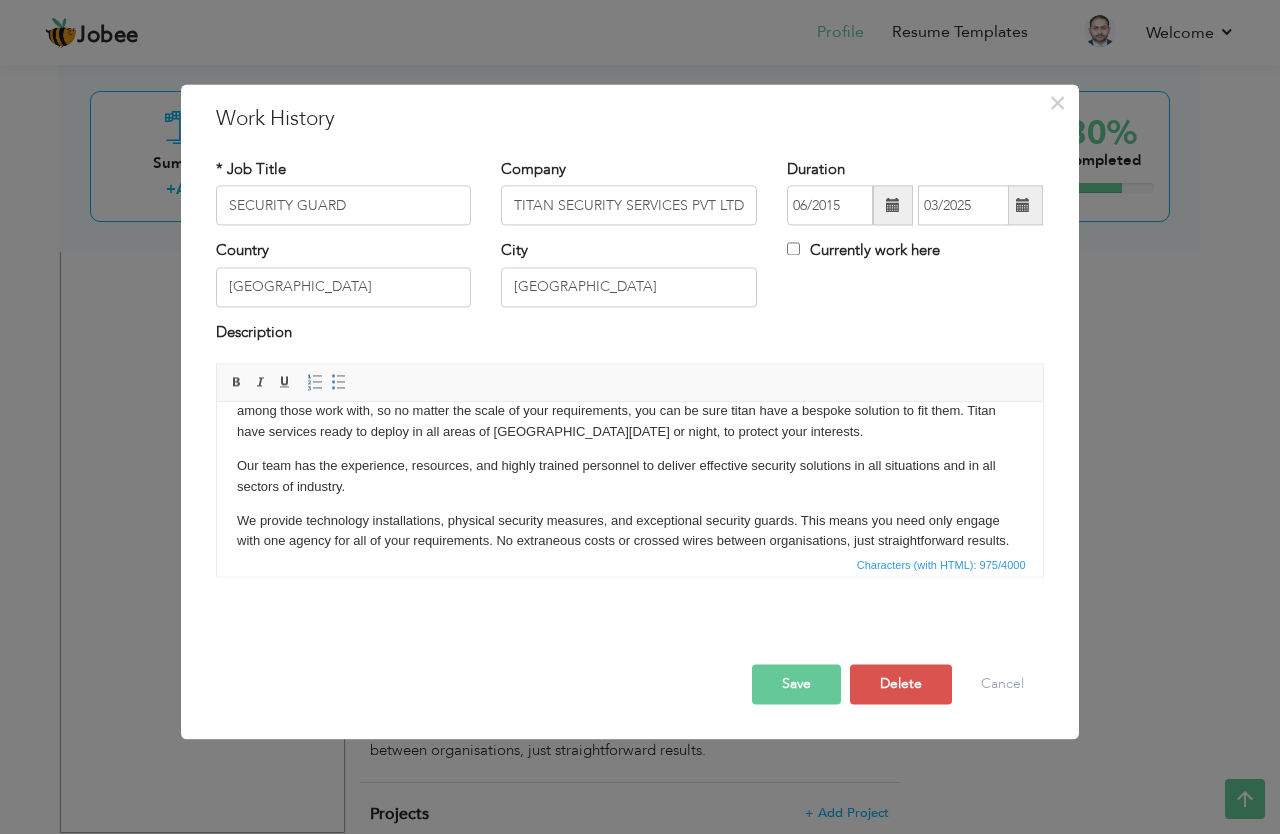 scroll, scrollTop: 113, scrollLeft: 0, axis: vertical 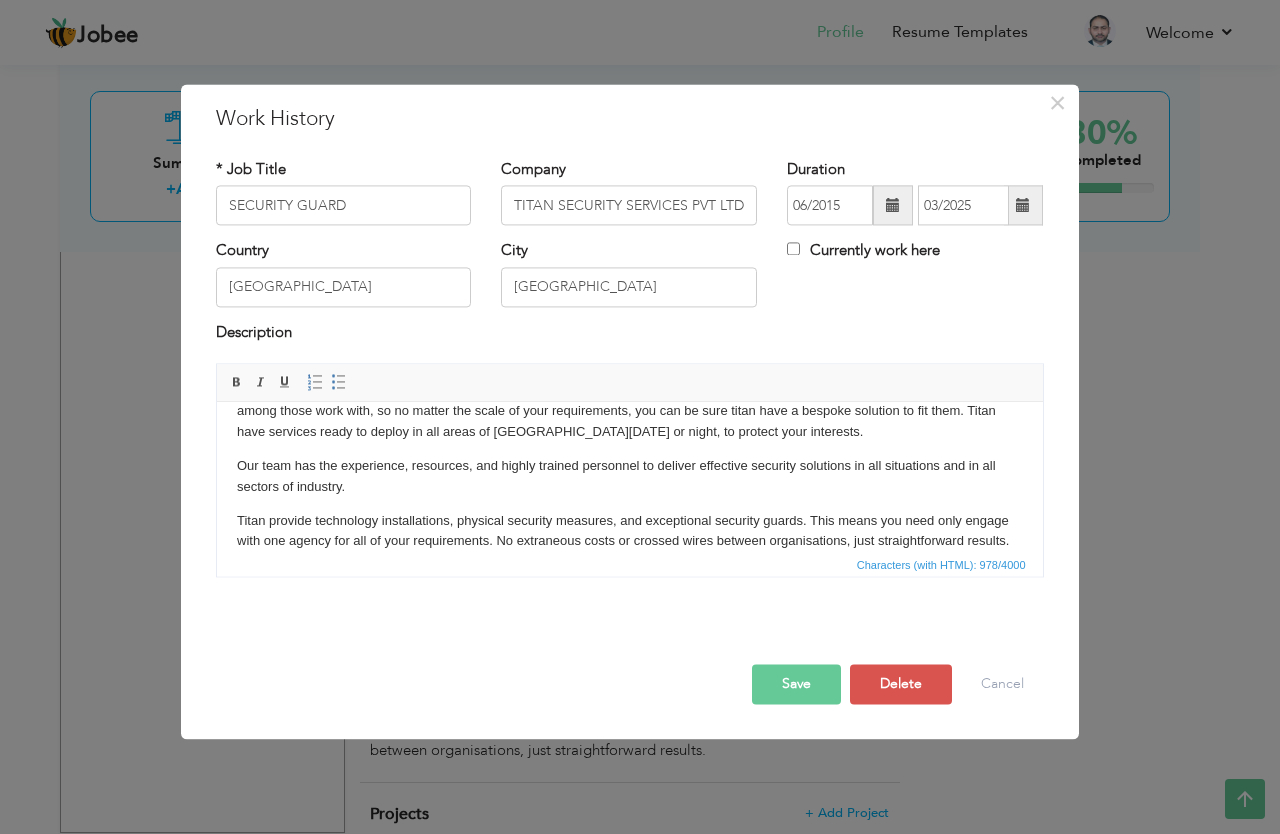 click on "06/2015" at bounding box center [830, 206] 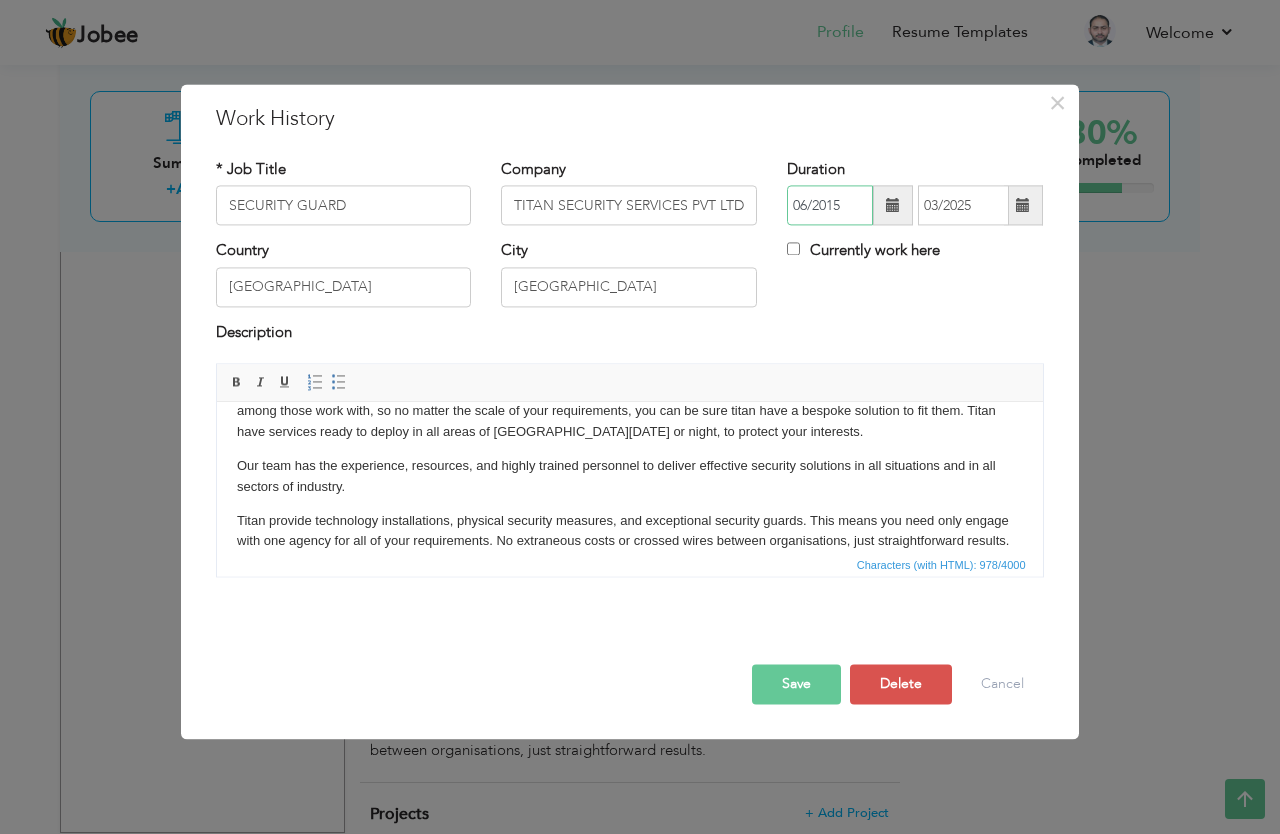 click on "06/2015" at bounding box center (830, 206) 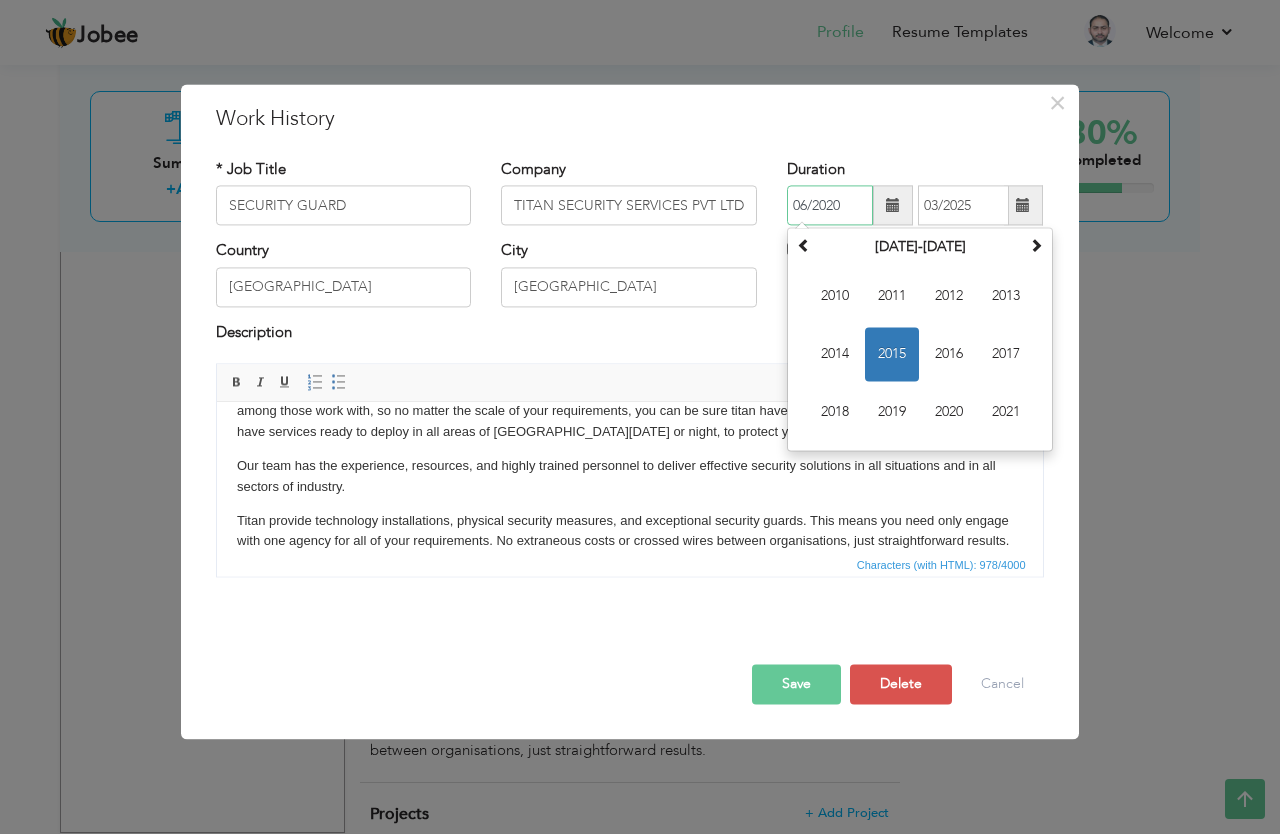 type on "06/2020" 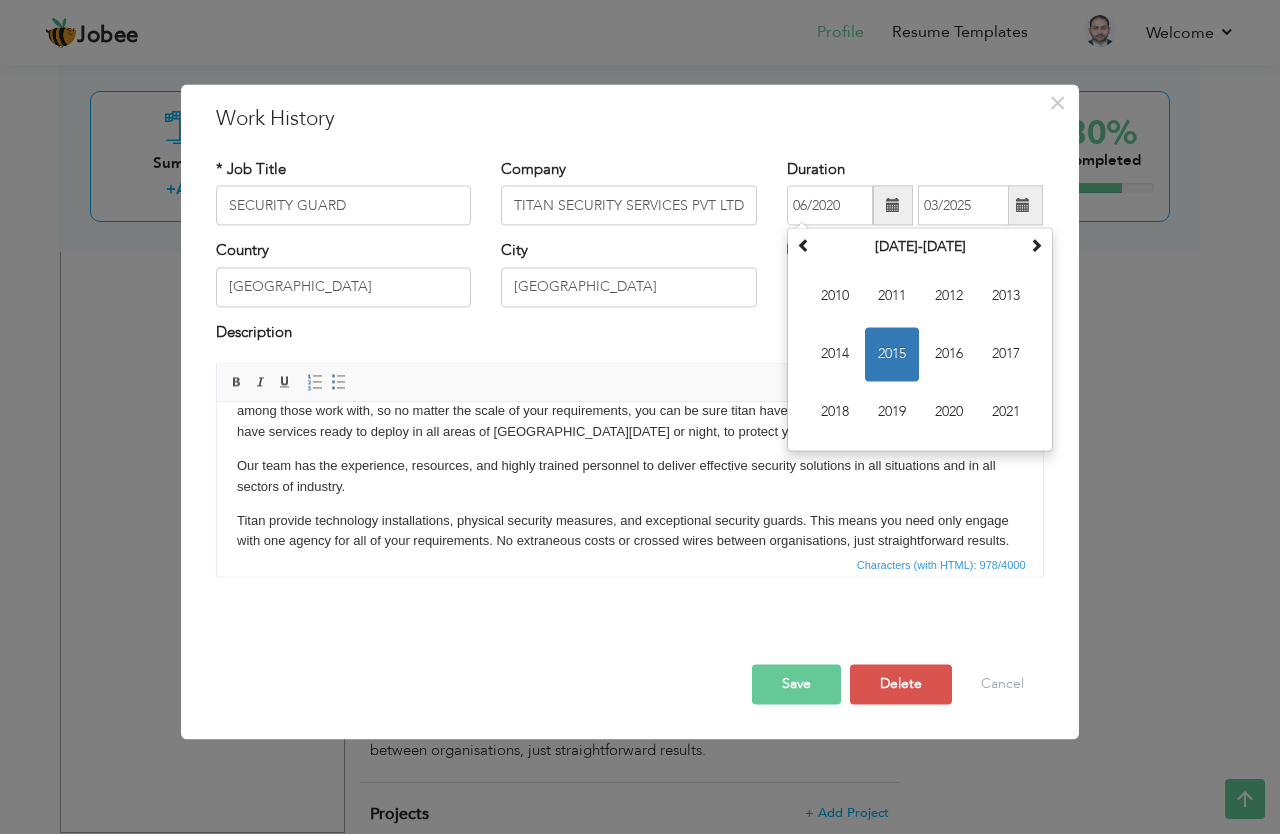click on "Description" at bounding box center [630, 335] 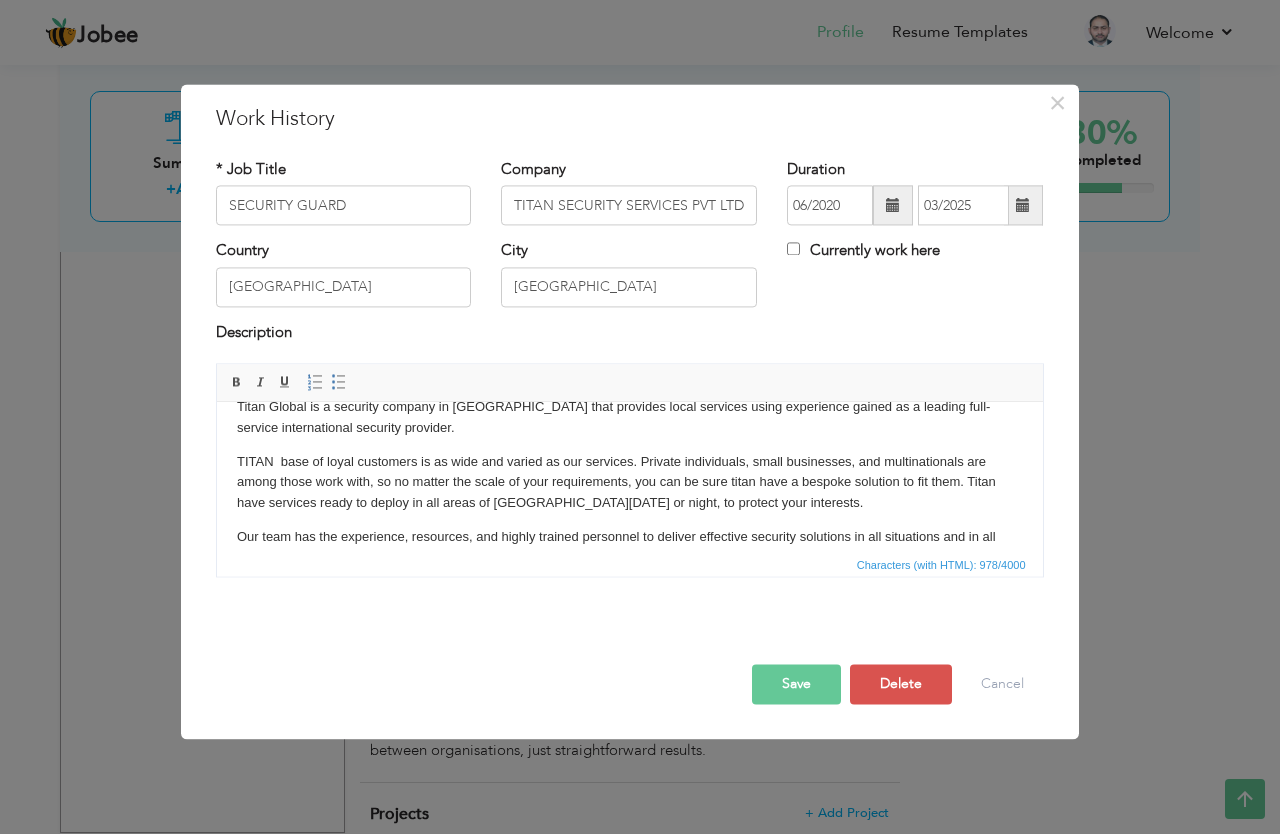 scroll, scrollTop: 1, scrollLeft: 0, axis: vertical 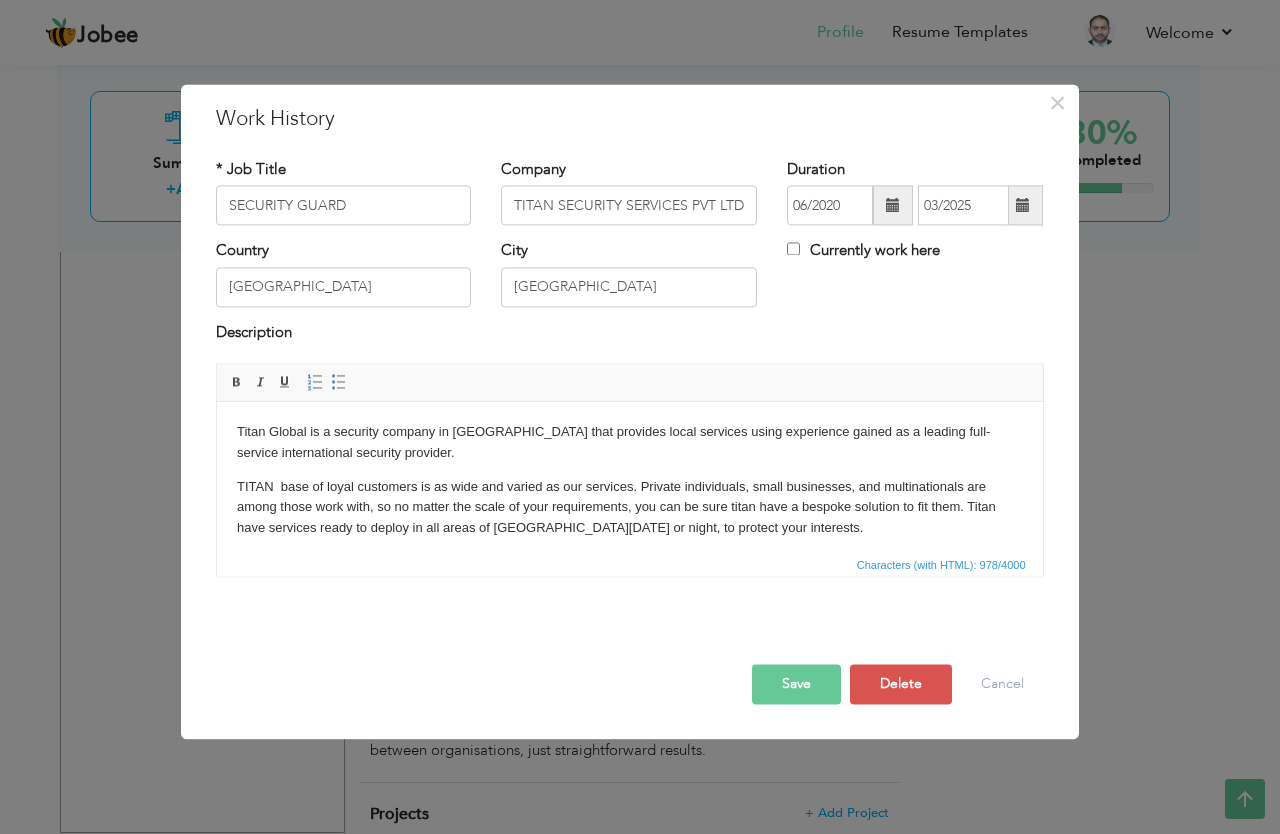 click on "Titan Global is a security company in [GEOGRAPHIC_DATA] that provides local services using experience gained as a leading full-service international security provider." at bounding box center (629, 443) 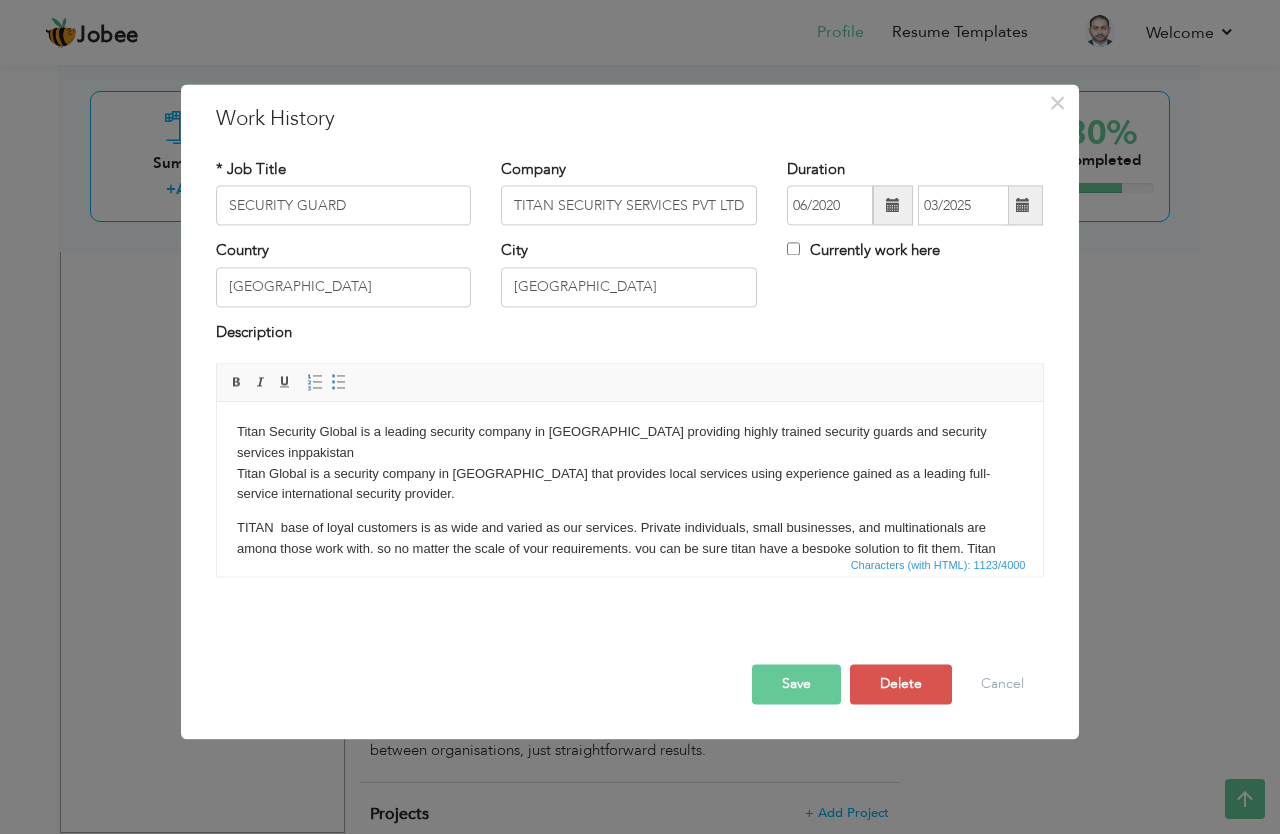 click on "Titan Security Global is a leading security company in [GEOGRAPHIC_DATA] providing highly trained security guards and security services in  ppakistan  Titan Global is a security company in [GEOGRAPHIC_DATA] that provides local services using experience gained as a leading full-service international security provider." at bounding box center [629, 463] 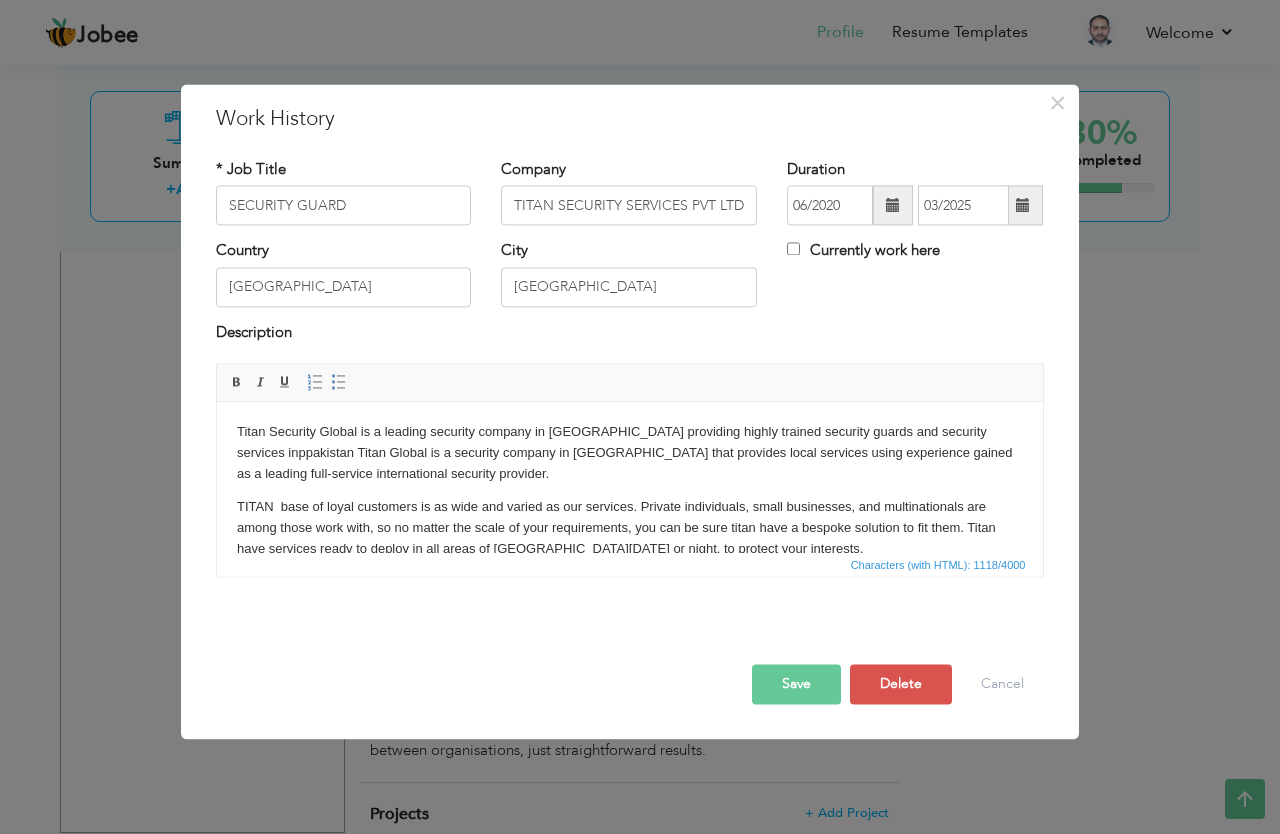 click on "TITAN SECURITY SERVICES PVT LTD" at bounding box center (629, 206) 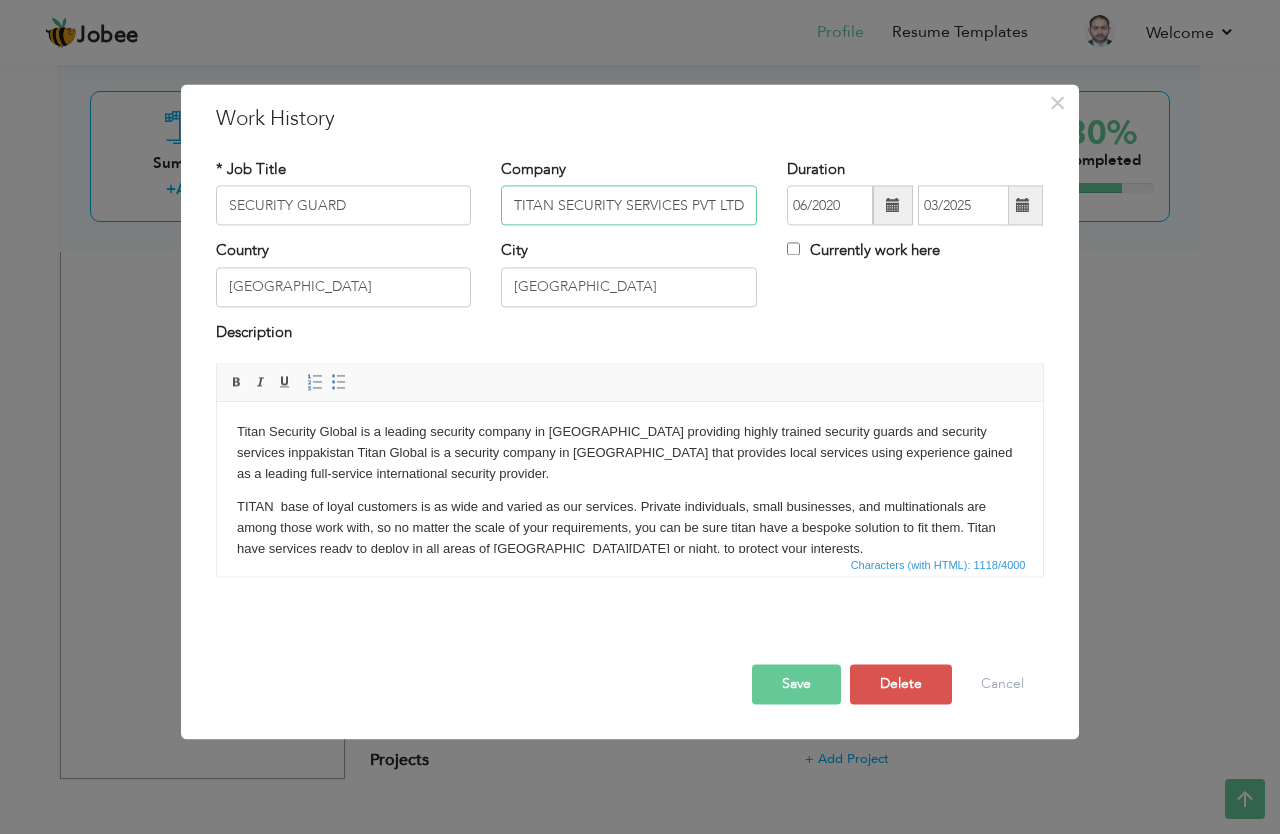 click on "TITAN SECURITY SERVICES PVT LTD" at bounding box center [629, 206] 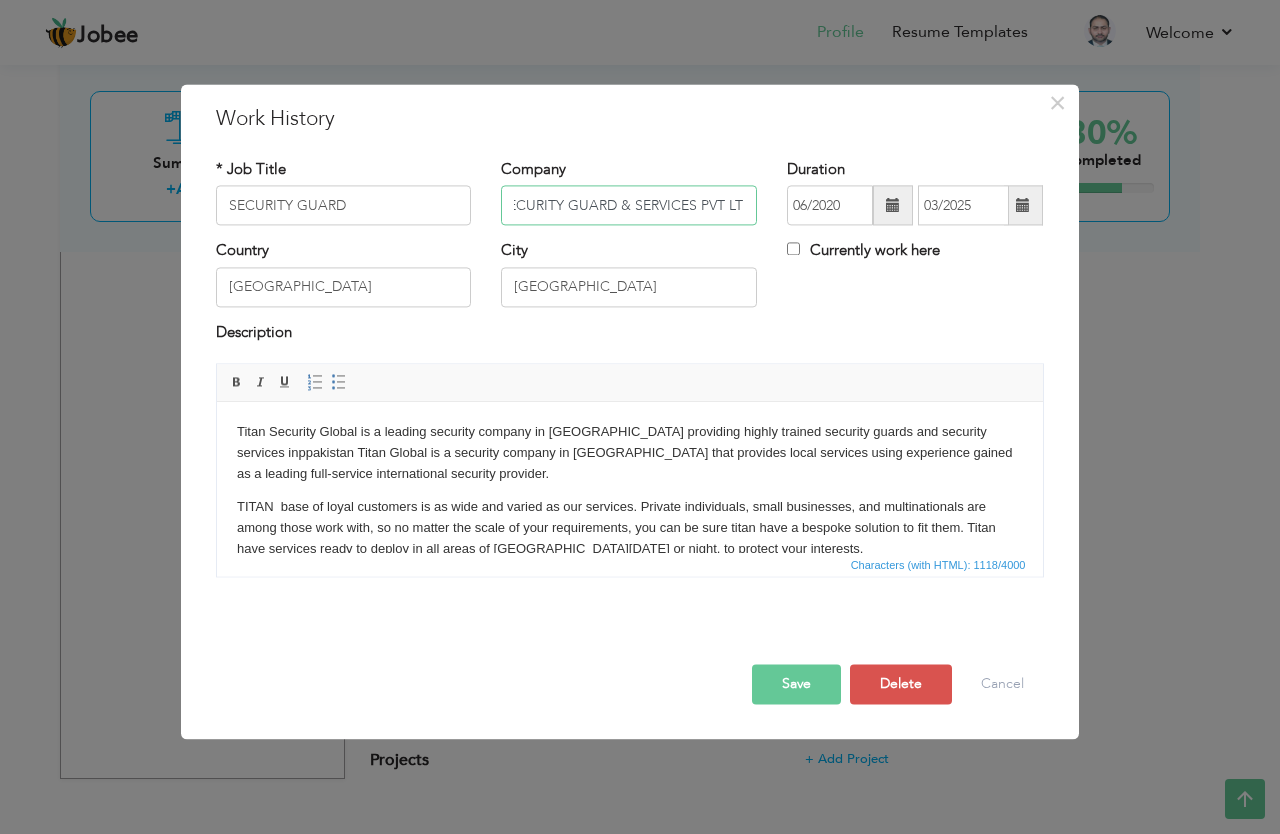 scroll, scrollTop: 0, scrollLeft: 68, axis: horizontal 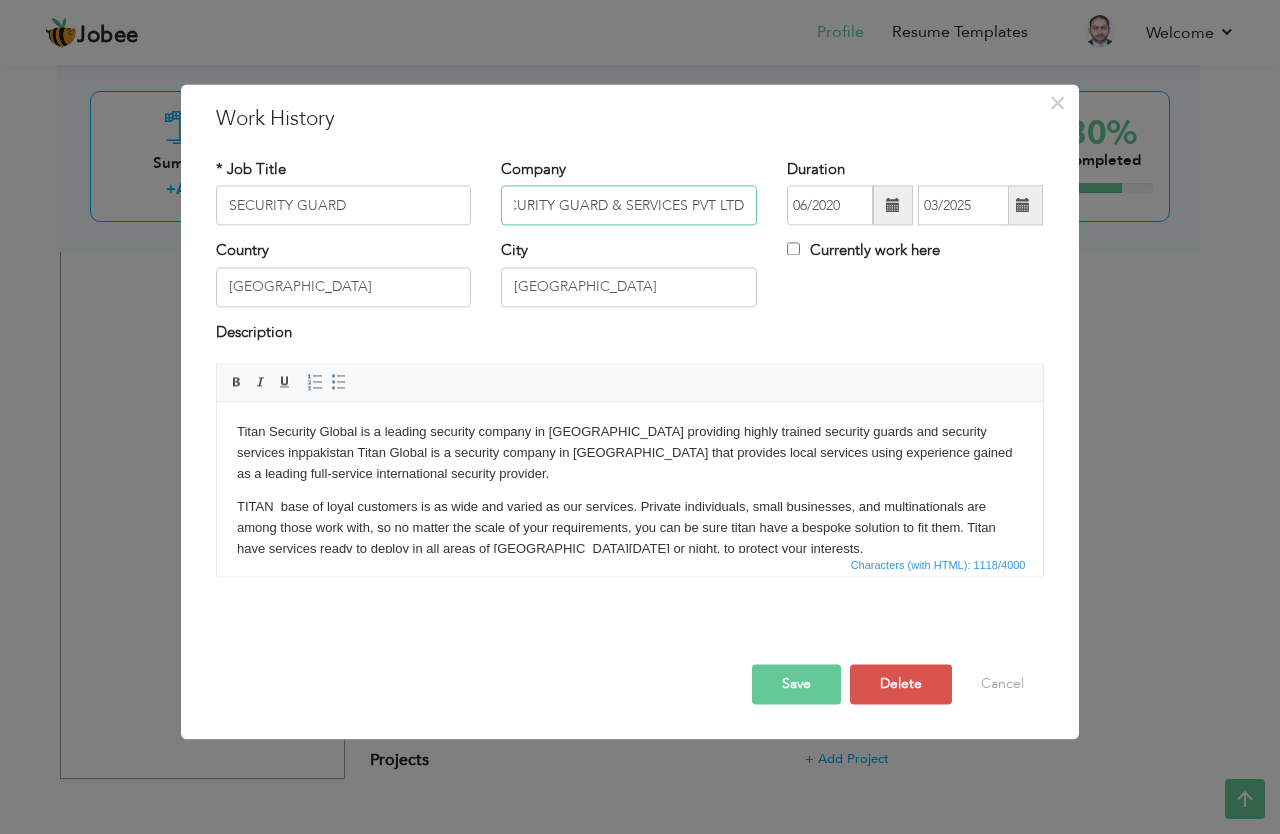 type on "TITAN SECURITY GUARD & SERVICES PVT LTD" 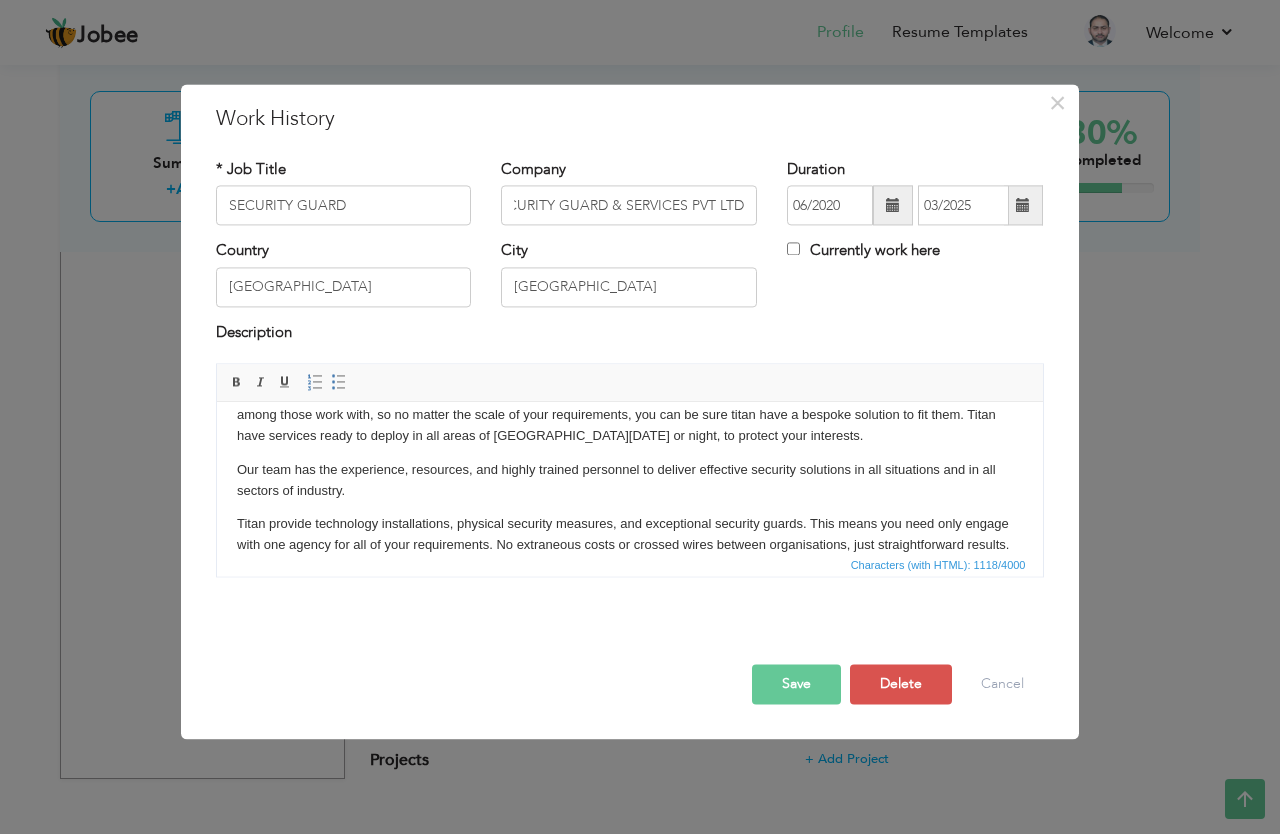 scroll, scrollTop: 159, scrollLeft: 0, axis: vertical 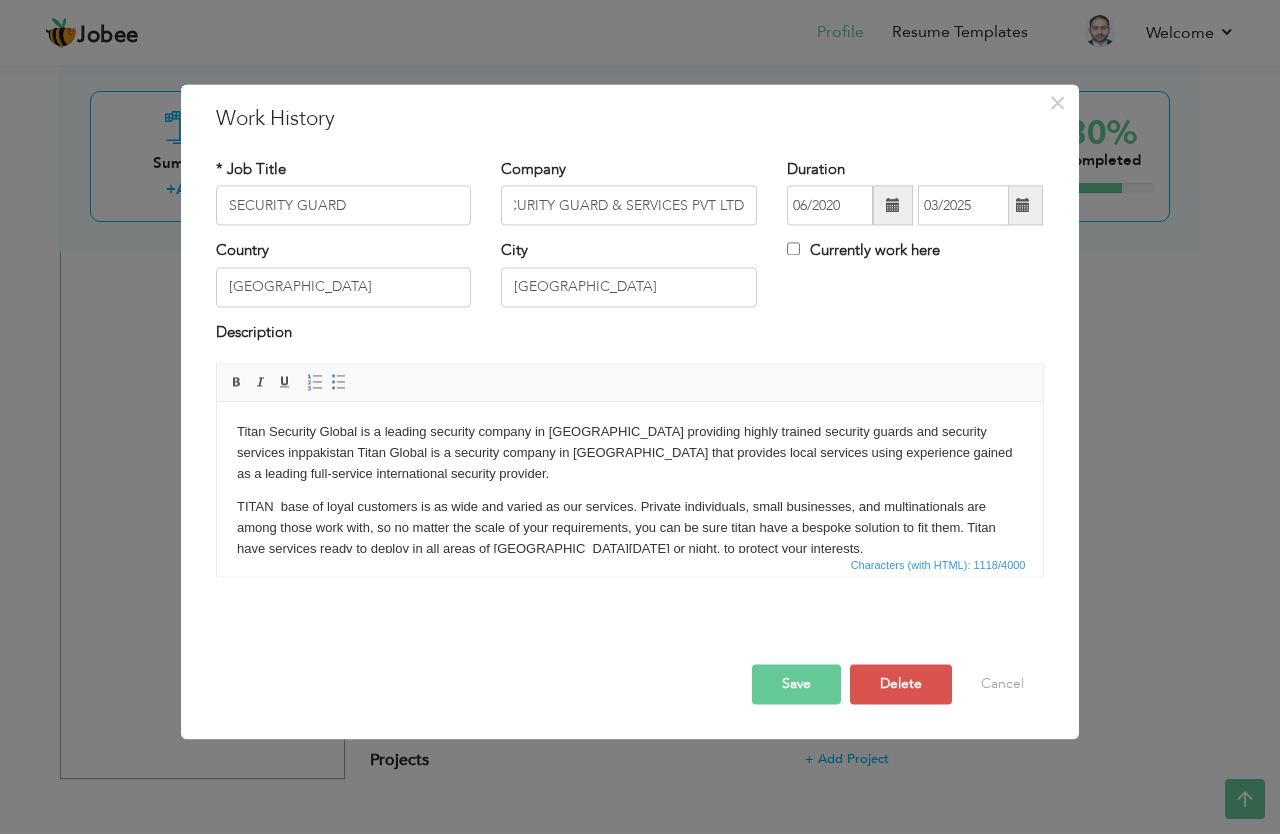 click on "Titan Security Global is a leading security company in [GEOGRAPHIC_DATA] providing highly trained security guards and security services in  ppakistan Titan Global is a security company in [GEOGRAPHIC_DATA] that provides local services using experience gained as a leading full-service international security provider." at bounding box center (629, 453) 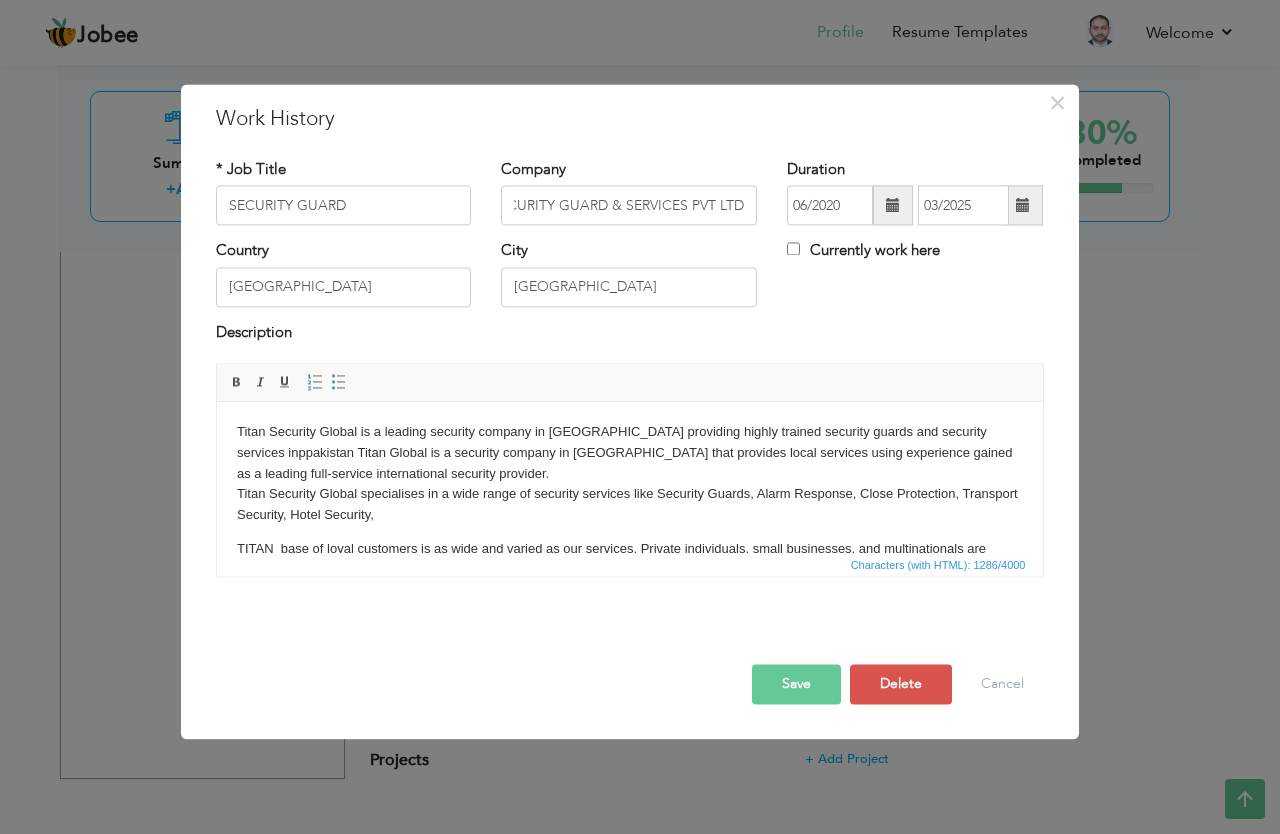 click on "Titan Security Global is a leading security company in [GEOGRAPHIC_DATA] providing highly trained security guards and security services in  ppakistan Titan Global is a security company in [GEOGRAPHIC_DATA] that provides local services using experience gained as a leading full-service international security provider.  Titan Security Global specialises in a wide range of security services like Security Guards, Alarm Response, Close Protection, Transport Security, Hotel Security," at bounding box center (629, 474) 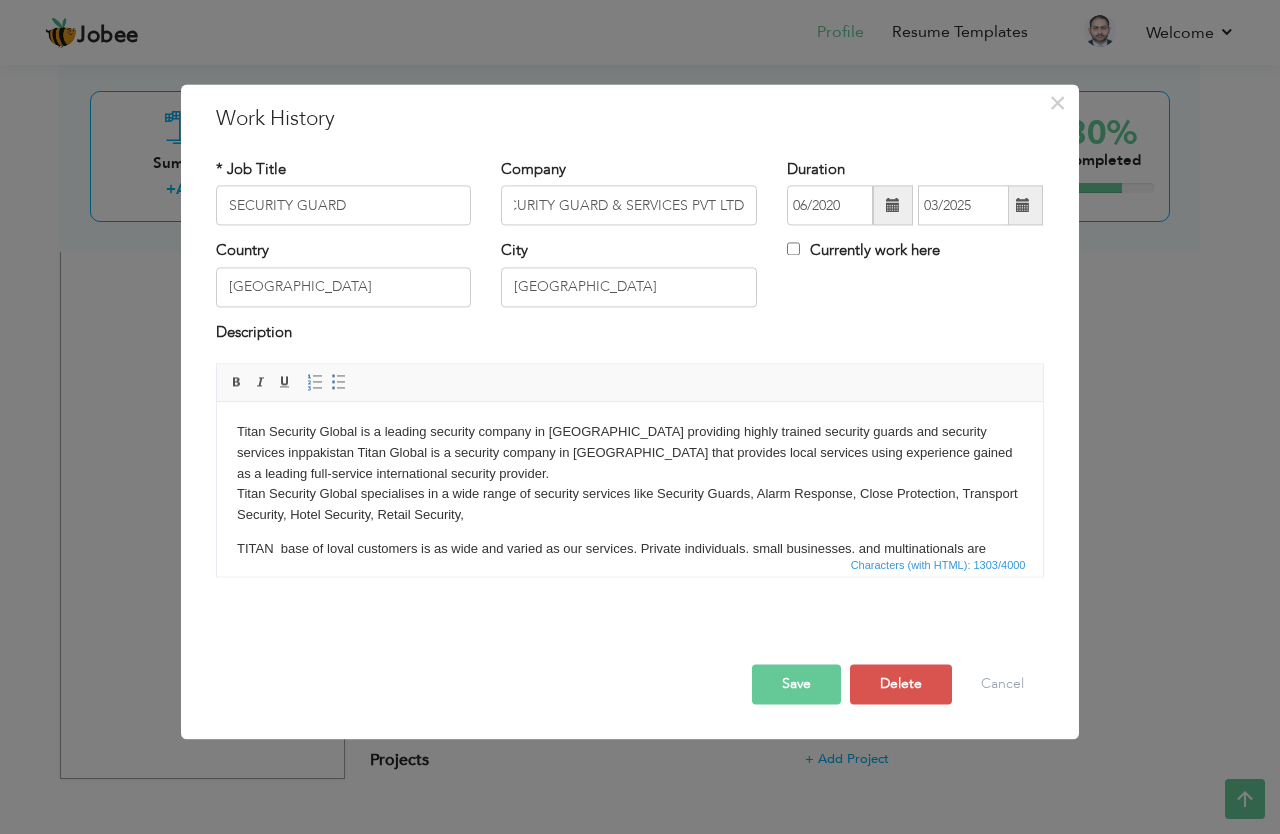 click on "Save" at bounding box center (796, 685) 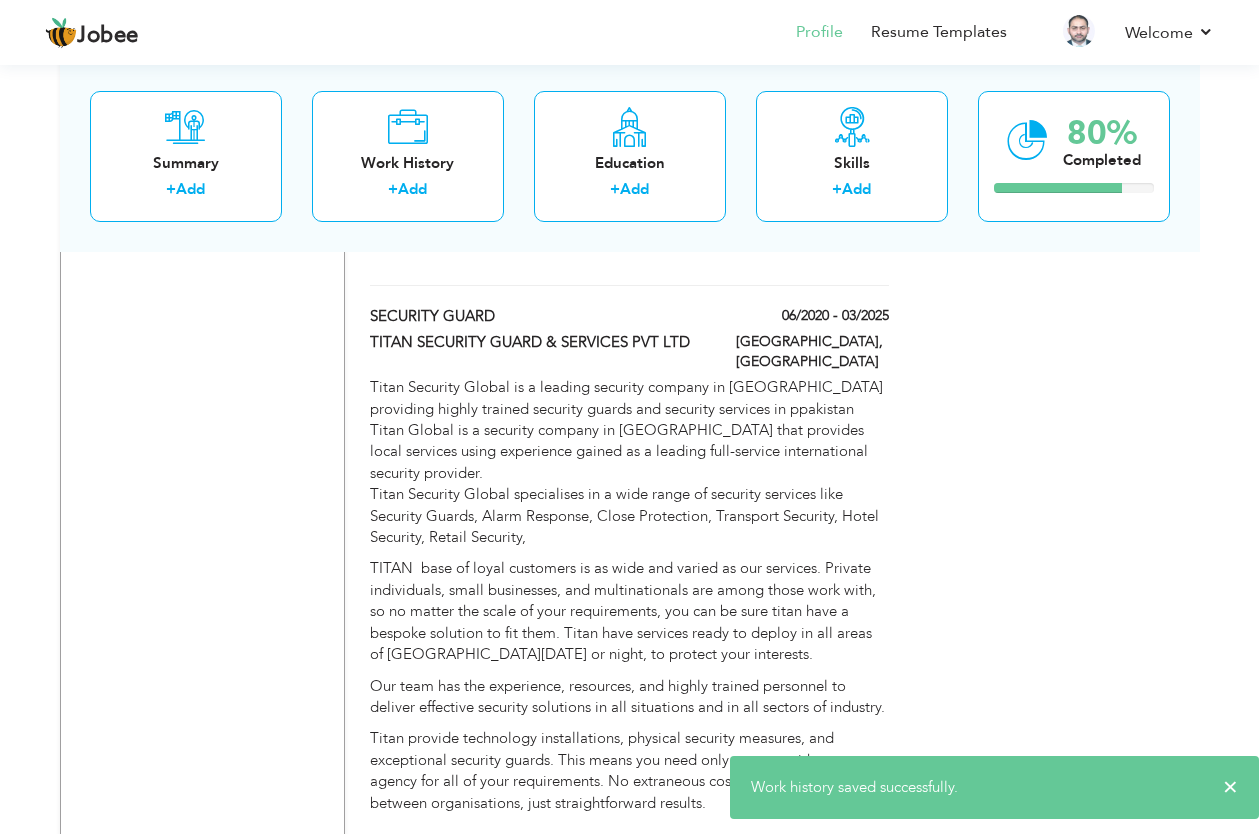 click on "Choose a Template
‹" at bounding box center (1057, -231) 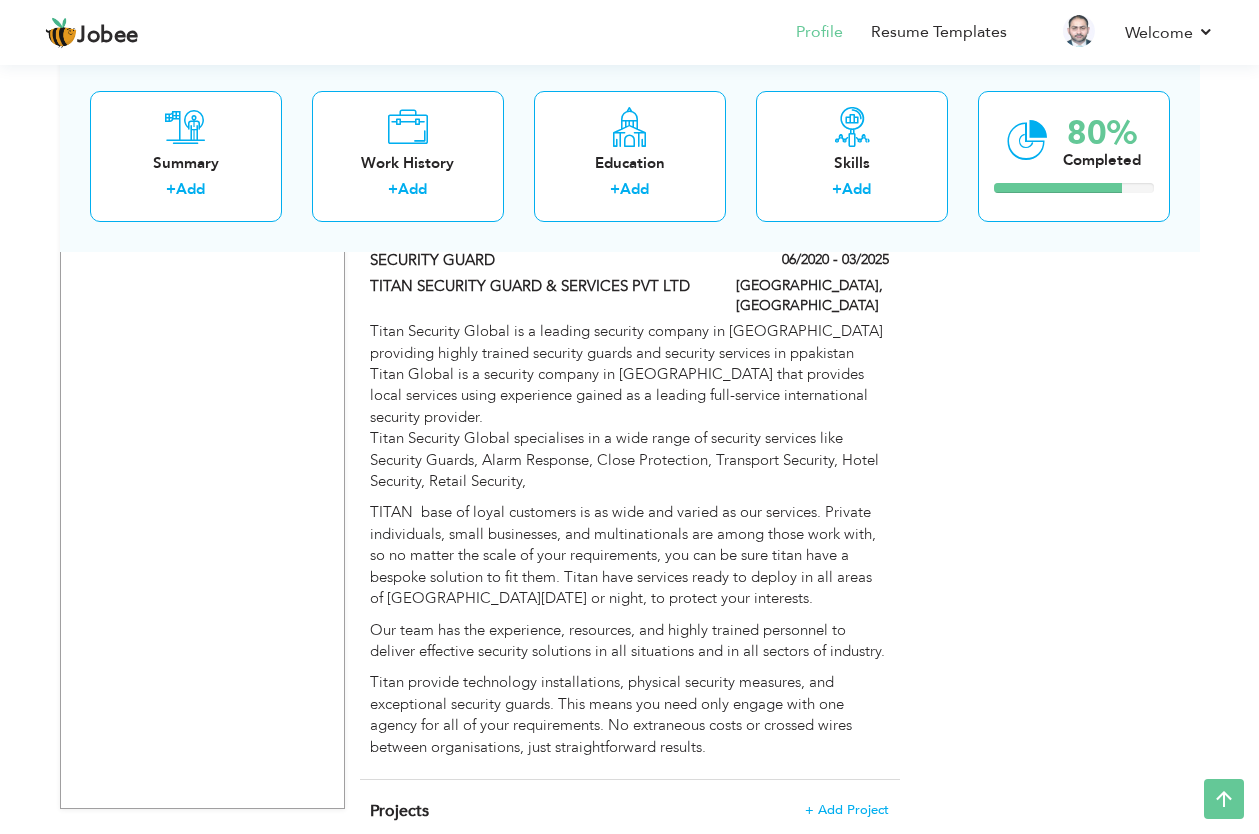 scroll, scrollTop: 1789, scrollLeft: 0, axis: vertical 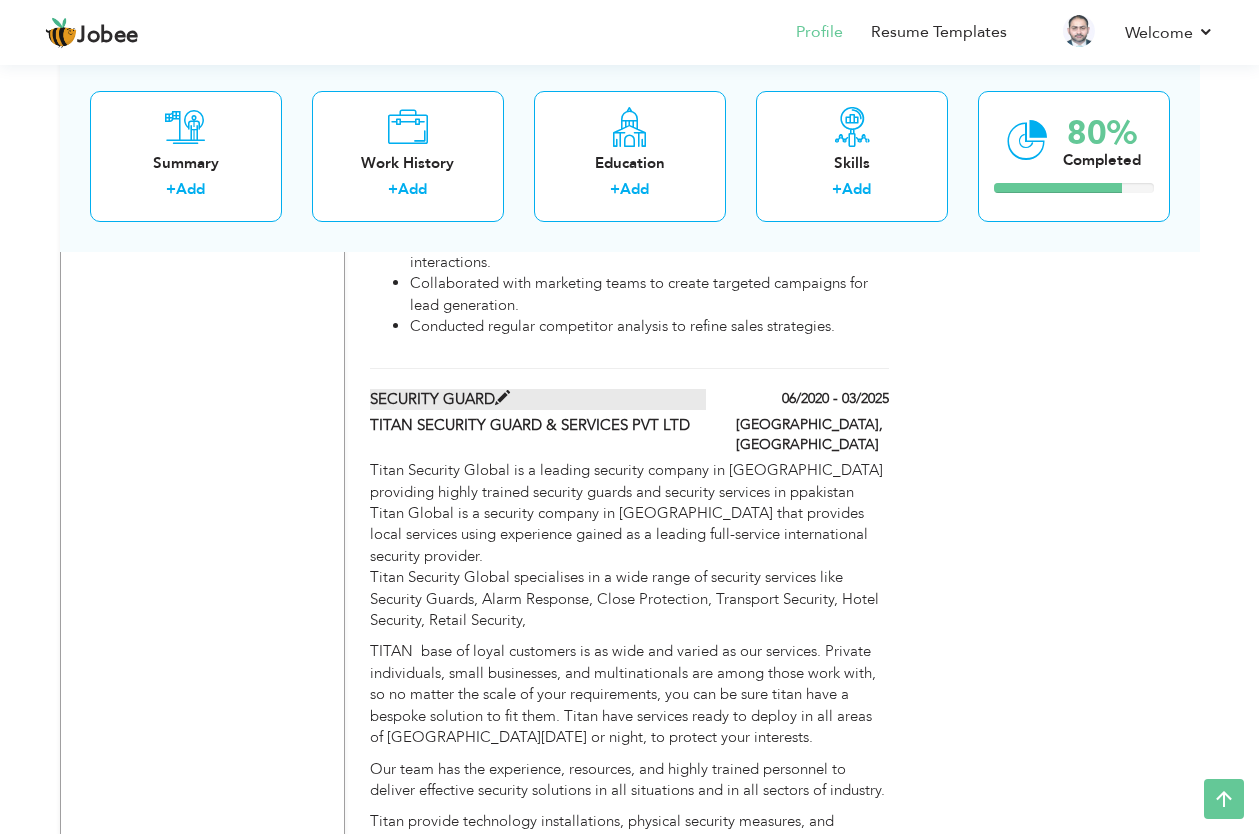 click on "SECURITY GUARD" at bounding box center [538, 399] 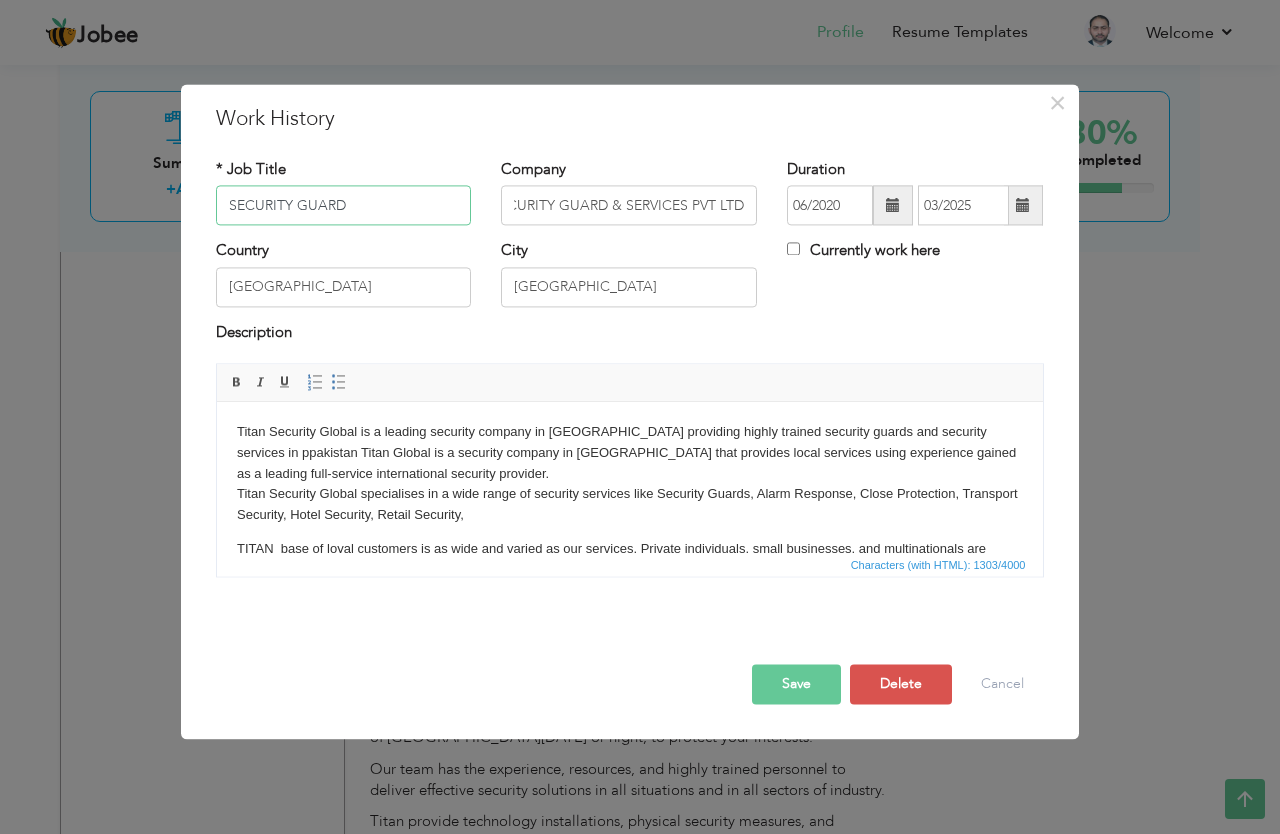 scroll, scrollTop: 0, scrollLeft: 0, axis: both 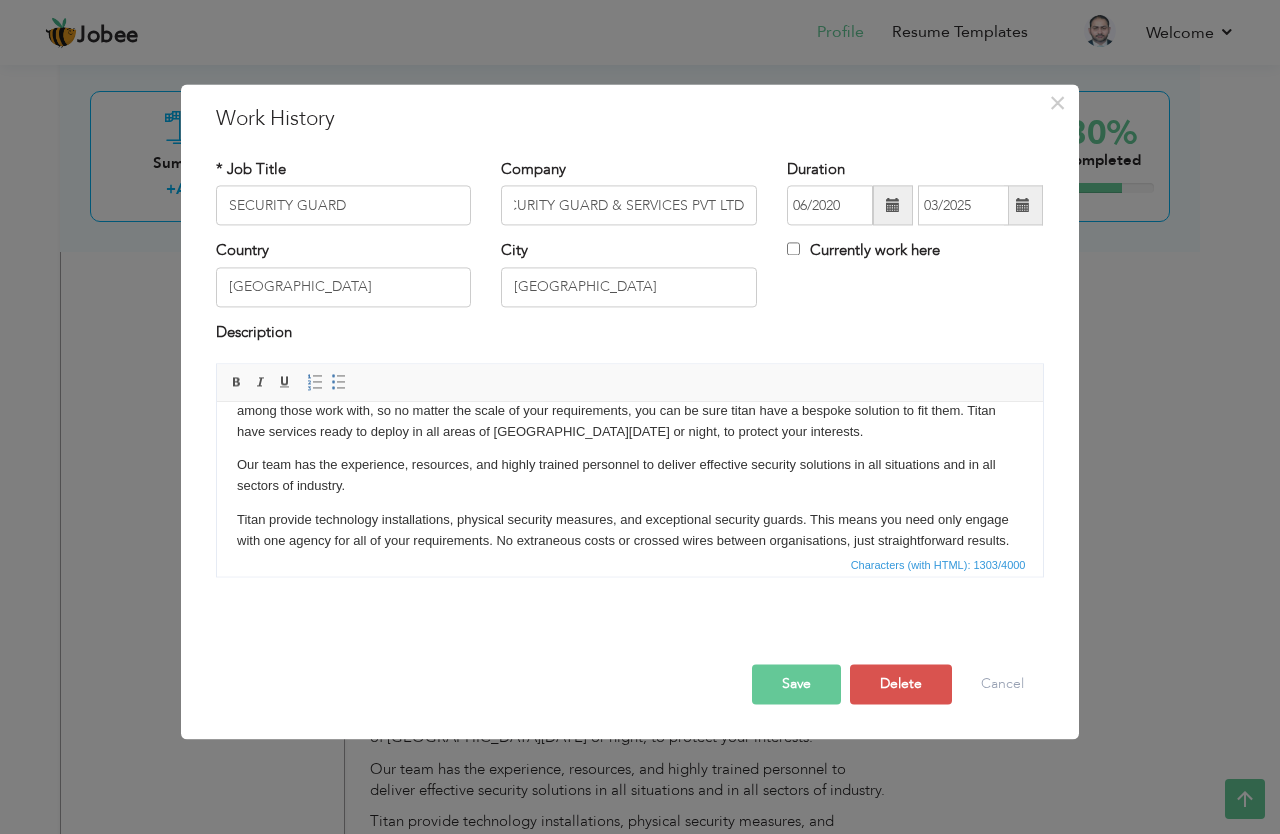 click on "Titan provide technology installations, physical security measures, and exceptional security guards. This means you need only engage with one agency for all of your requirements. No extraneous costs or crossed wires between organisations, just straightforward results." at bounding box center [629, 531] 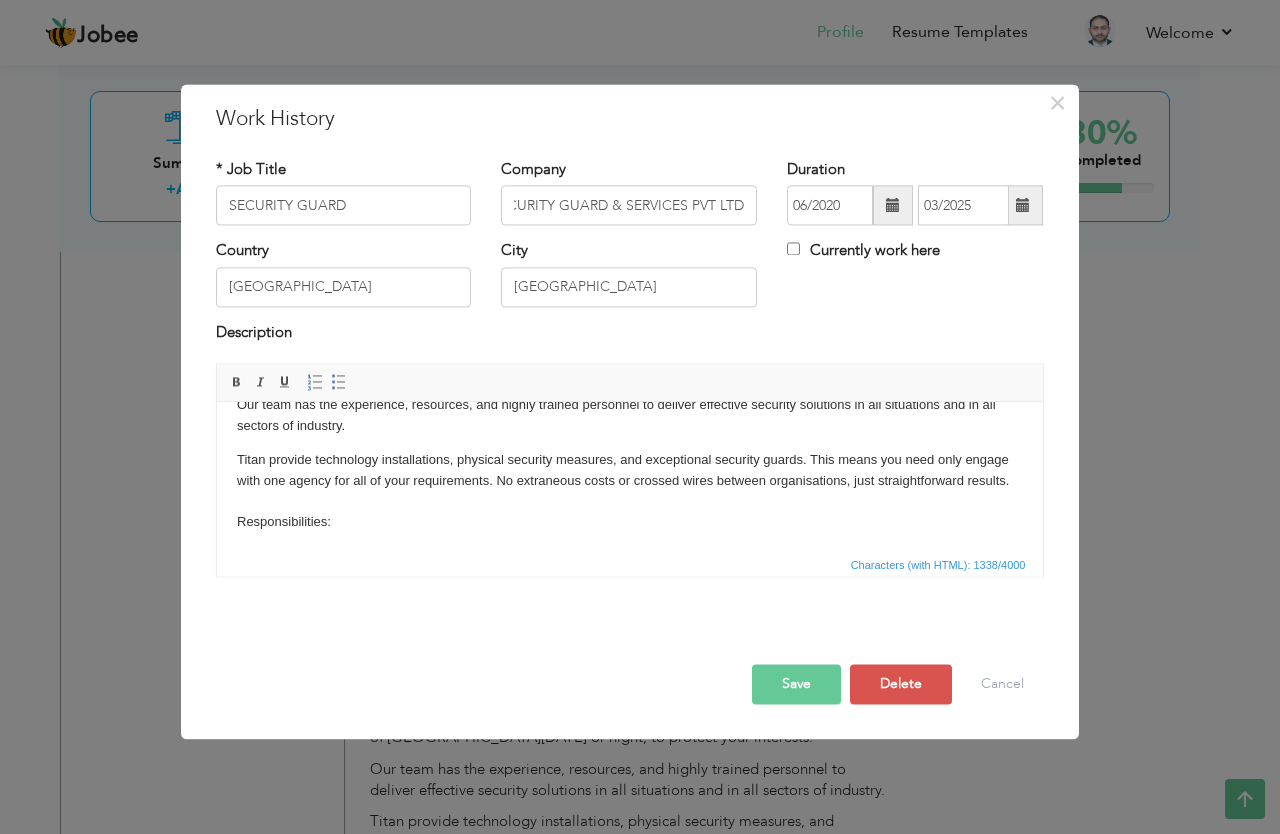 scroll, scrollTop: 239, scrollLeft: 0, axis: vertical 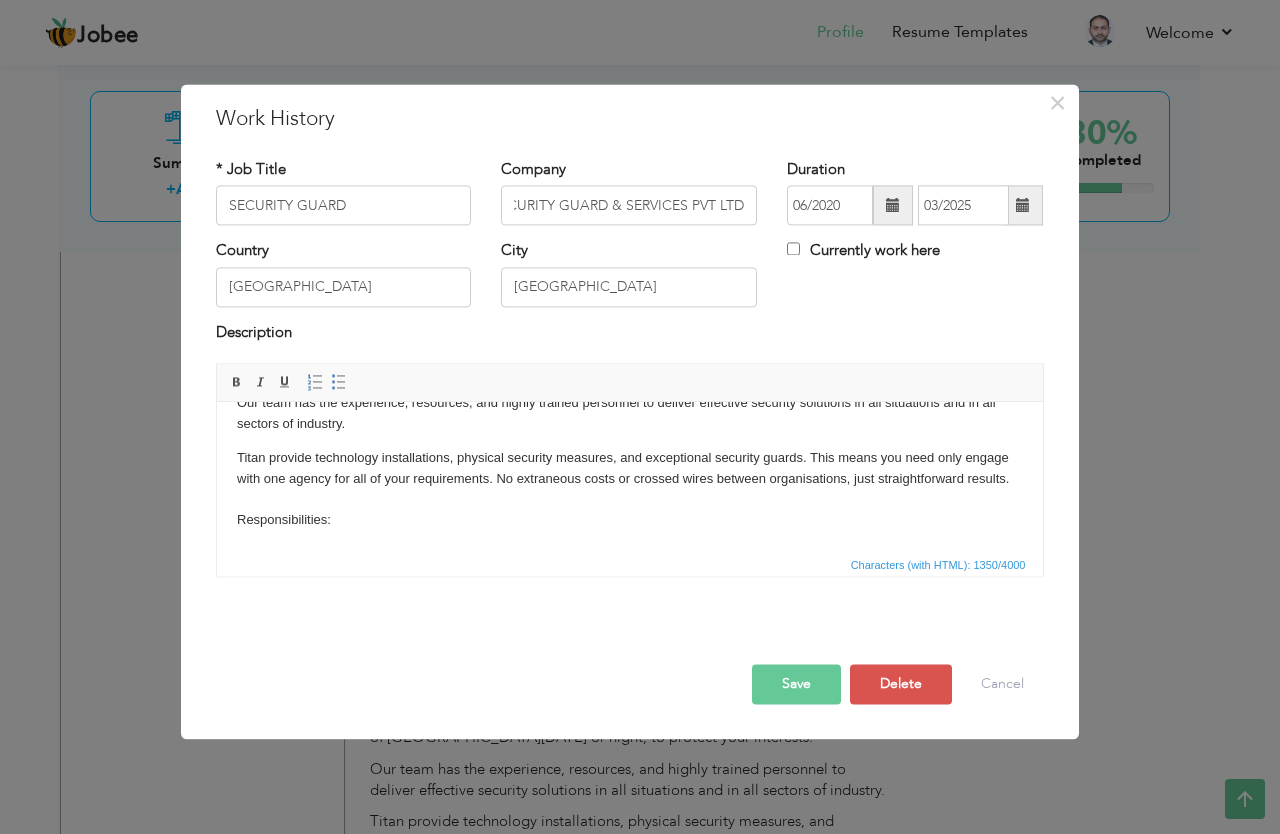 click on "Titan provide technology installations, physical security measures, and exceptional security guards. This means you need only engage with one agency for all of your requirements. No extraneous costs or crossed wires between organisations, just straightforward results.  Responsibilities:" at bounding box center (629, 500) 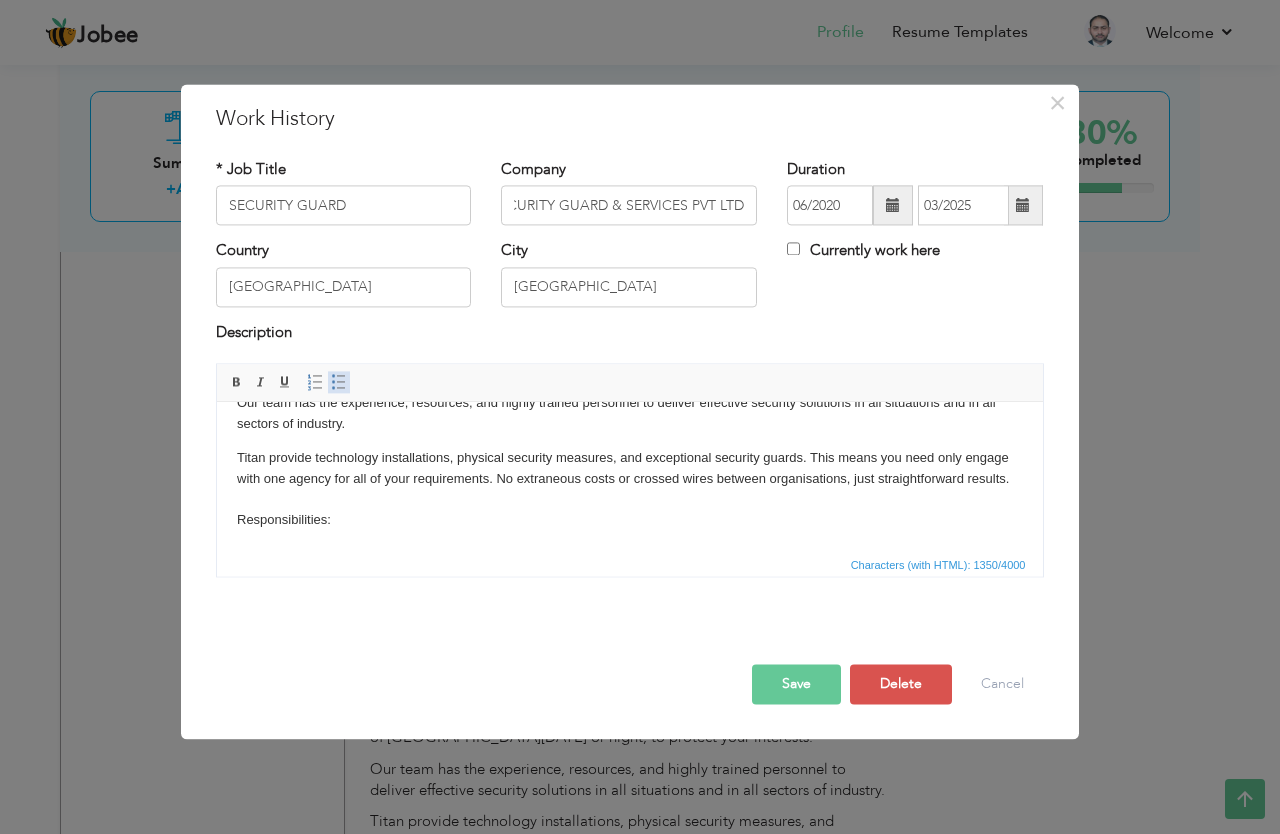 click at bounding box center [339, 383] 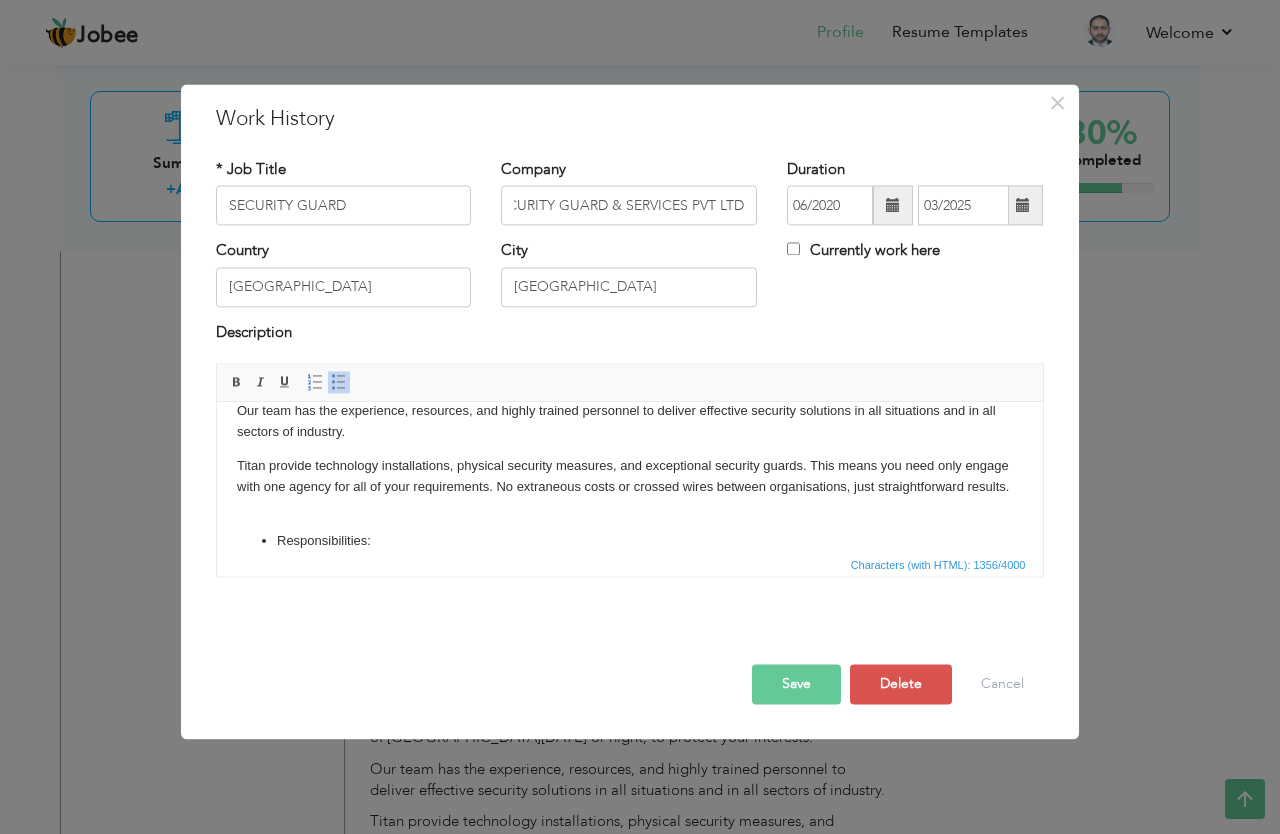 click on "Responsibilities:" at bounding box center (629, 541) 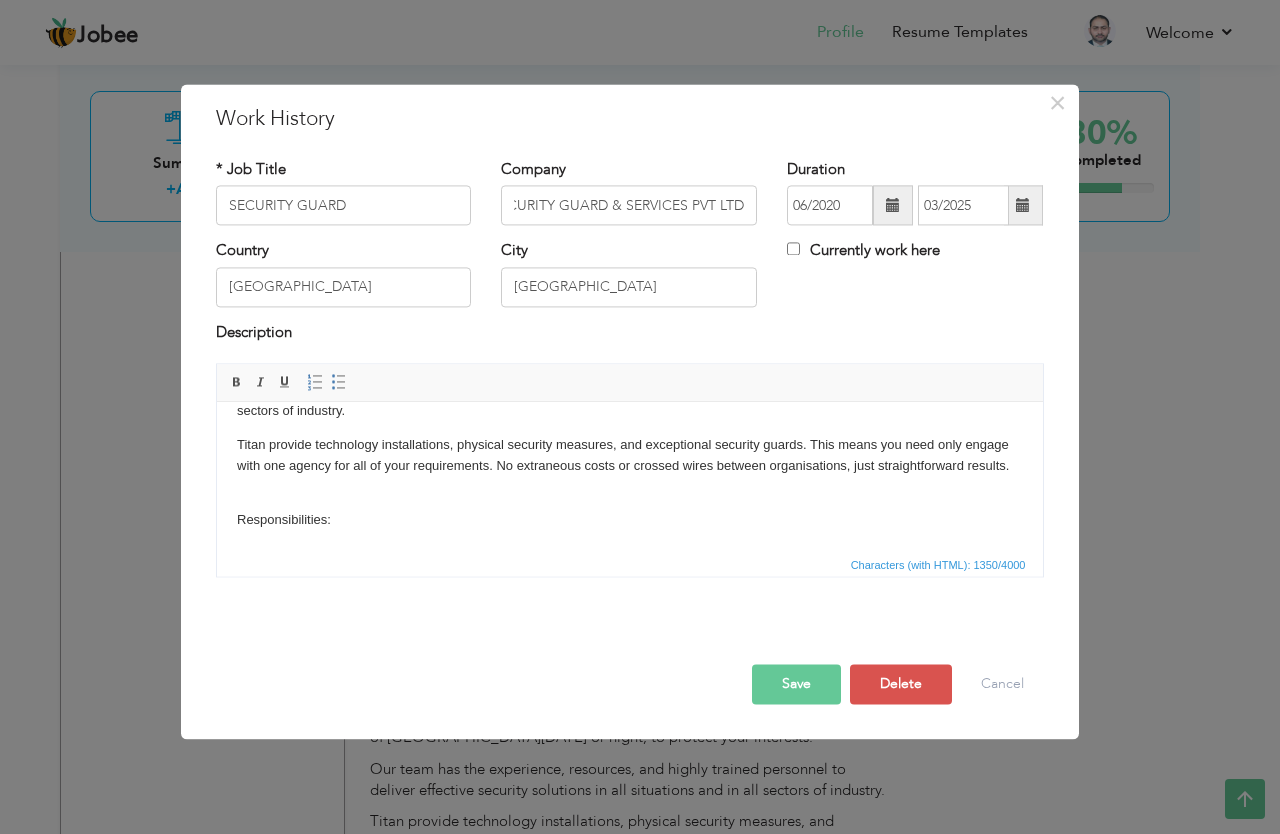 scroll, scrollTop: 253, scrollLeft: 0, axis: vertical 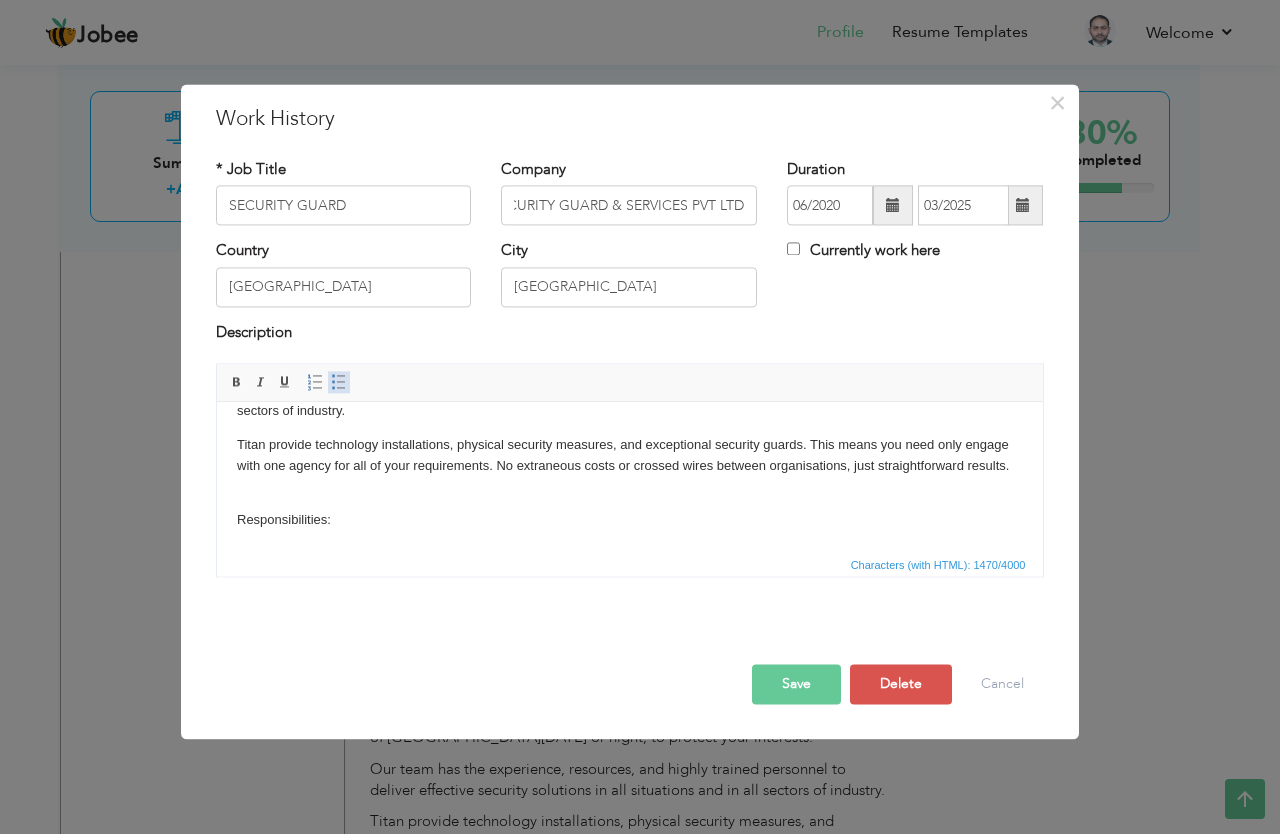 click at bounding box center [339, 383] 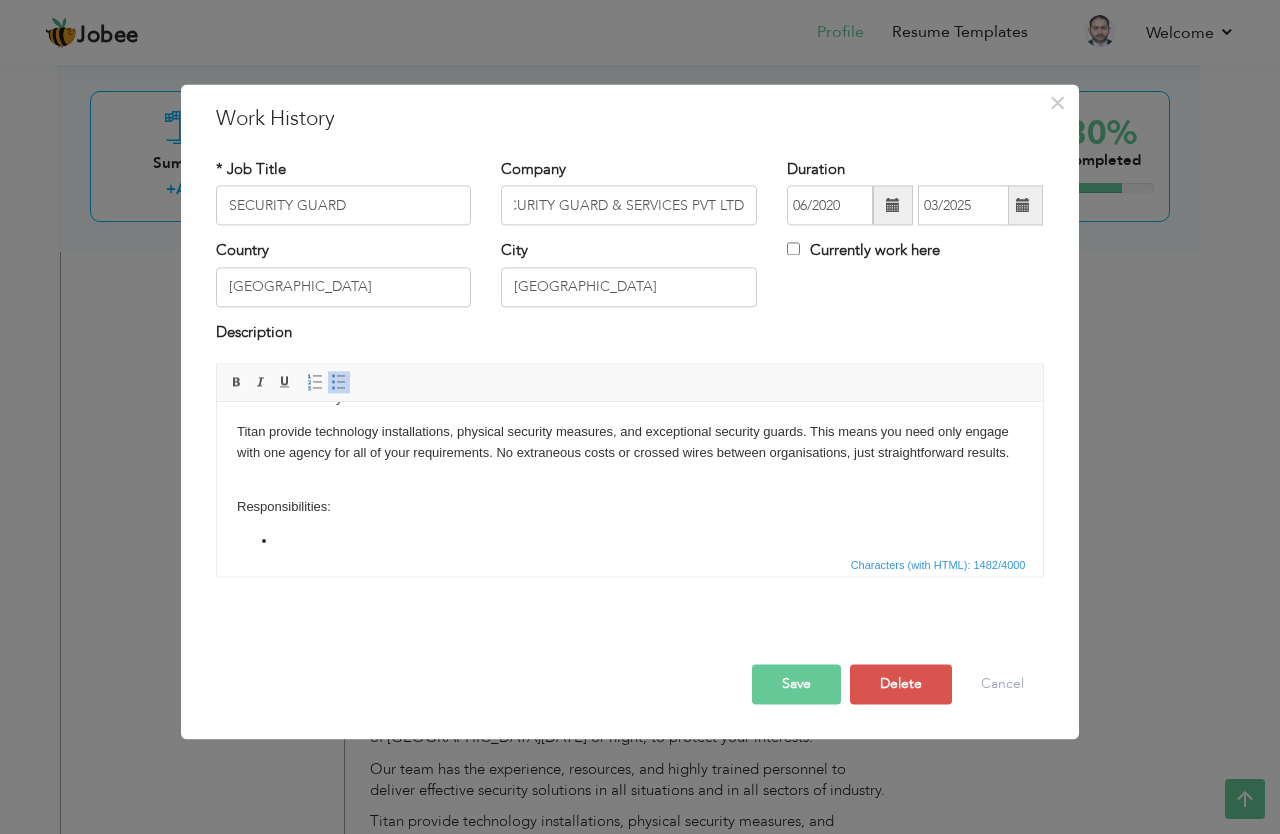 click on "Titan Security Global is a leading security company in [GEOGRAPHIC_DATA] providing highly trained security guards and security services in ppakistan Titan Global is a security company in [GEOGRAPHIC_DATA] that provides local services using experience gained as a leading full-service international security provider. Titan Security Global specialises in a wide range of security services like Security Guards, Alarm Response, Close Protection, Transport Security, Hotel Security, Retail Security, TITAN  base of loyal customers is as wide and varied as our services. Private individuals, small businesses, and multinationals are among those work with, so no matter the scale of your requirements, you can be sure titan have a bespoke solution to fit them. Titan have services ready to deploy in all areas of [GEOGRAPHIC_DATA][DATE] or night, to protect your interests. Our team has the experience, resources, and highly trained personnel to deliver effective security solutions in all situations and in all sectors of industry.  Responsibilities:" at bounding box center (629, 363) 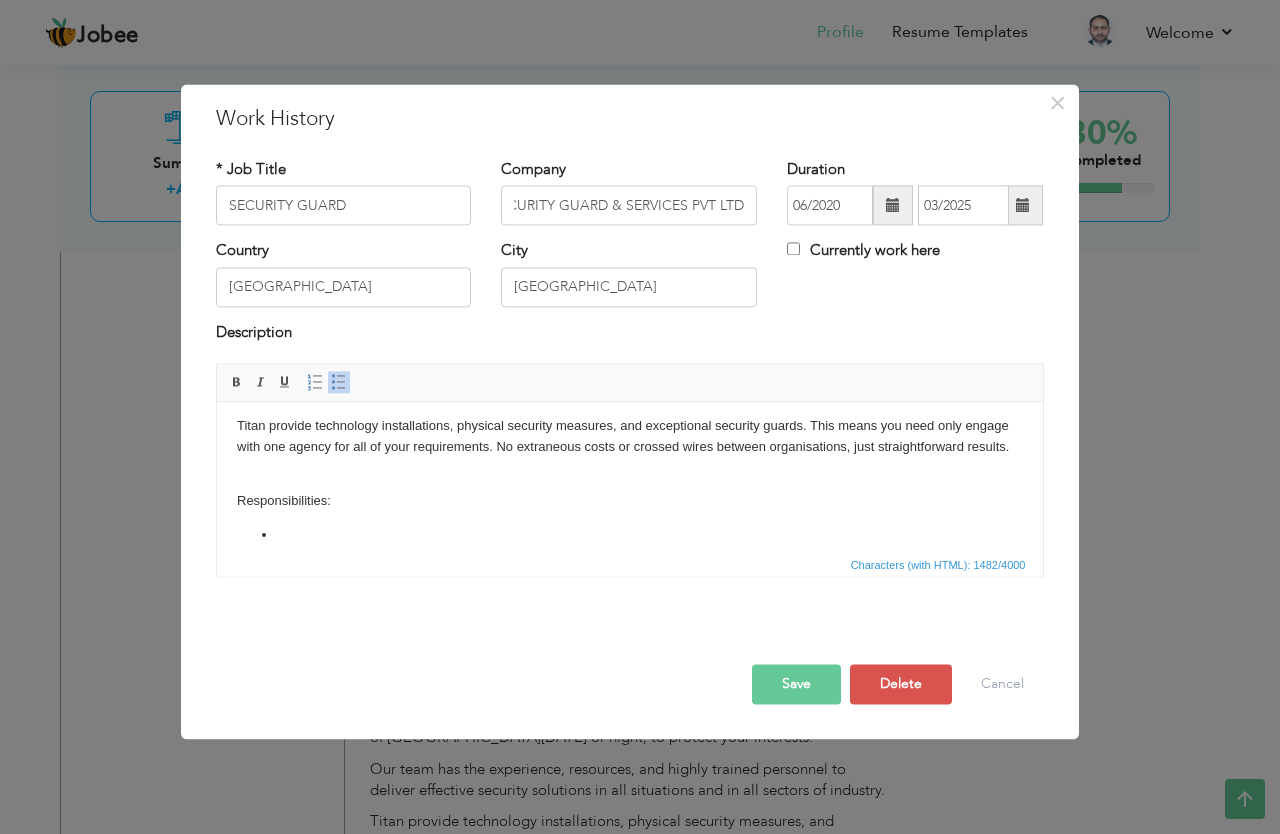 scroll, scrollTop: 285, scrollLeft: 0, axis: vertical 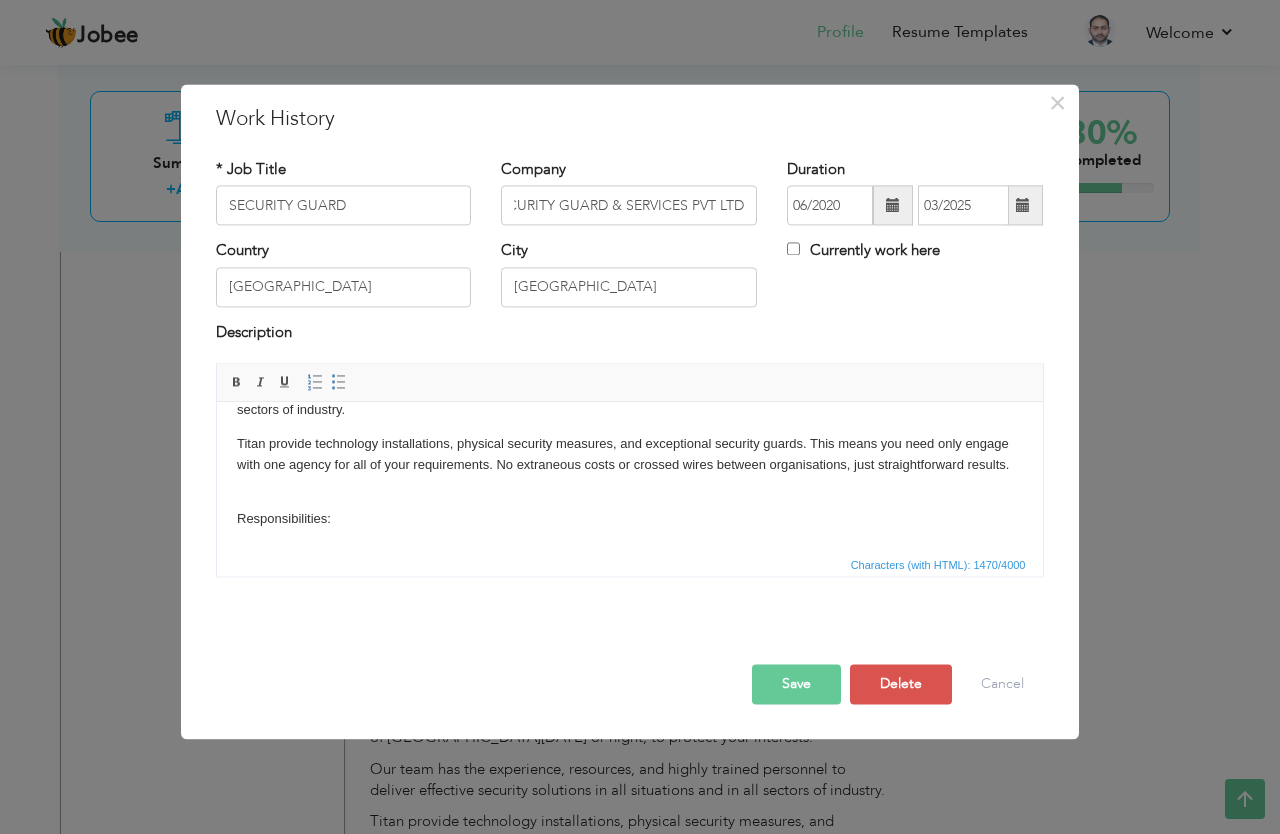 click on "Titan Security Global is a leading security company in [GEOGRAPHIC_DATA] providing highly trained security guards and security services in ppakistan Titan Global is a security company in [GEOGRAPHIC_DATA] that provides local services using experience gained as a leading full-service international security provider. Titan Security Global specialises in a wide range of security services like Security Guards, Alarm Response, Close Protection, Transport Security, Hotel Security, Retail Security, TITAN  base of loyal customers is as wide and varied as our services. Private individuals, small businesses, and multinationals are among those work with, so no matter the scale of your requirements, you can be sure titan have a bespoke solution to fit them. Titan have services ready to deploy in all areas of [GEOGRAPHIC_DATA][DATE] or night, to protect your interests. Our team has the experience, resources, and highly trained personnel to deliver effective security solutions in all situations and in all sectors of industry.  Responsibilities:" at bounding box center [629, 369] 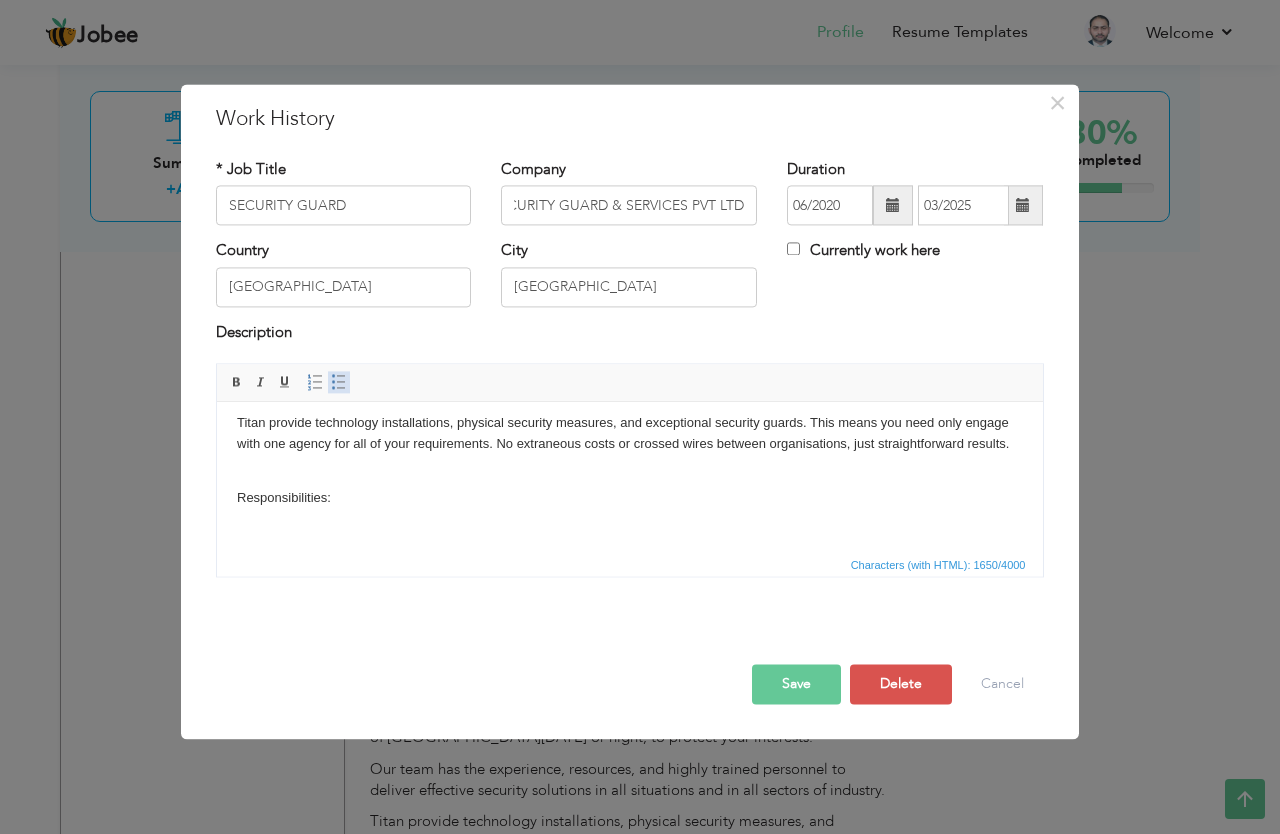 click on "Insert/Remove Bulleted List" at bounding box center (339, 383) 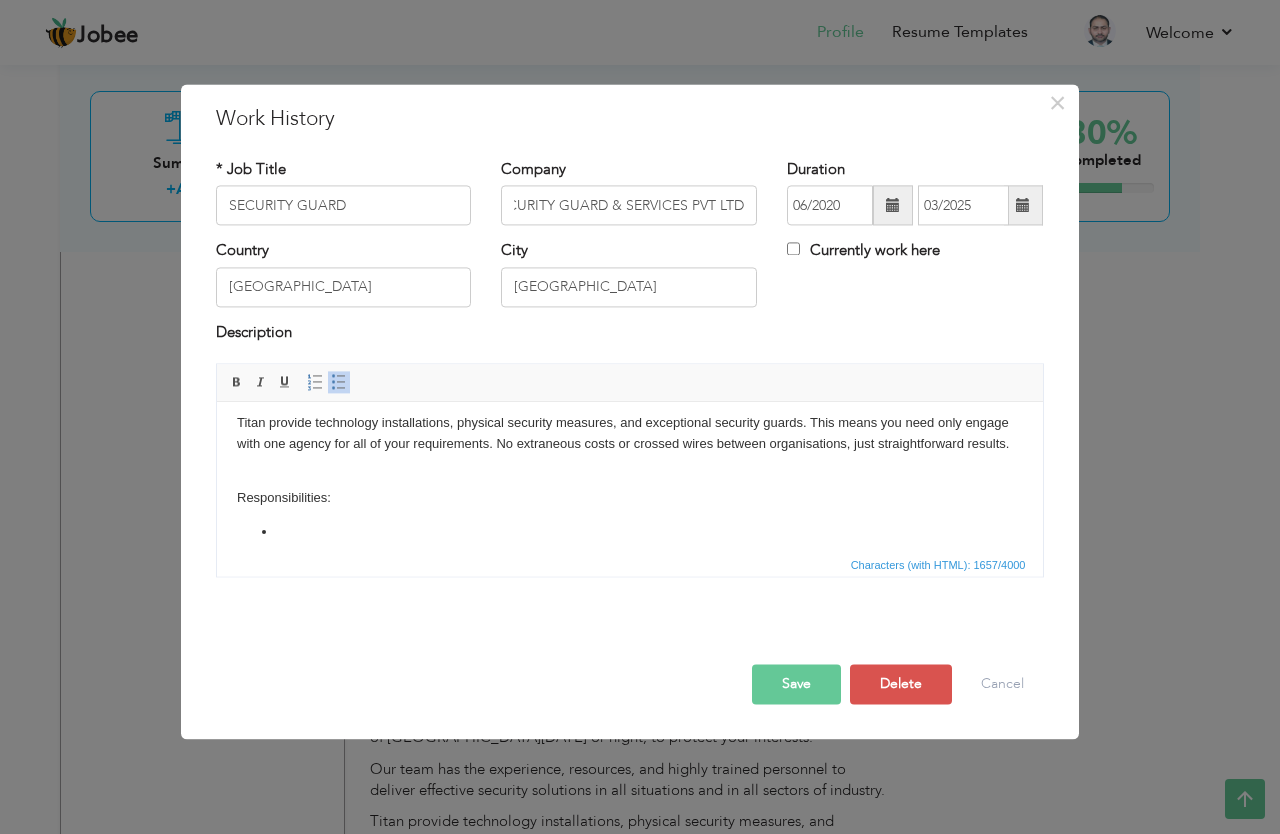 scroll, scrollTop: 266, scrollLeft: 0, axis: vertical 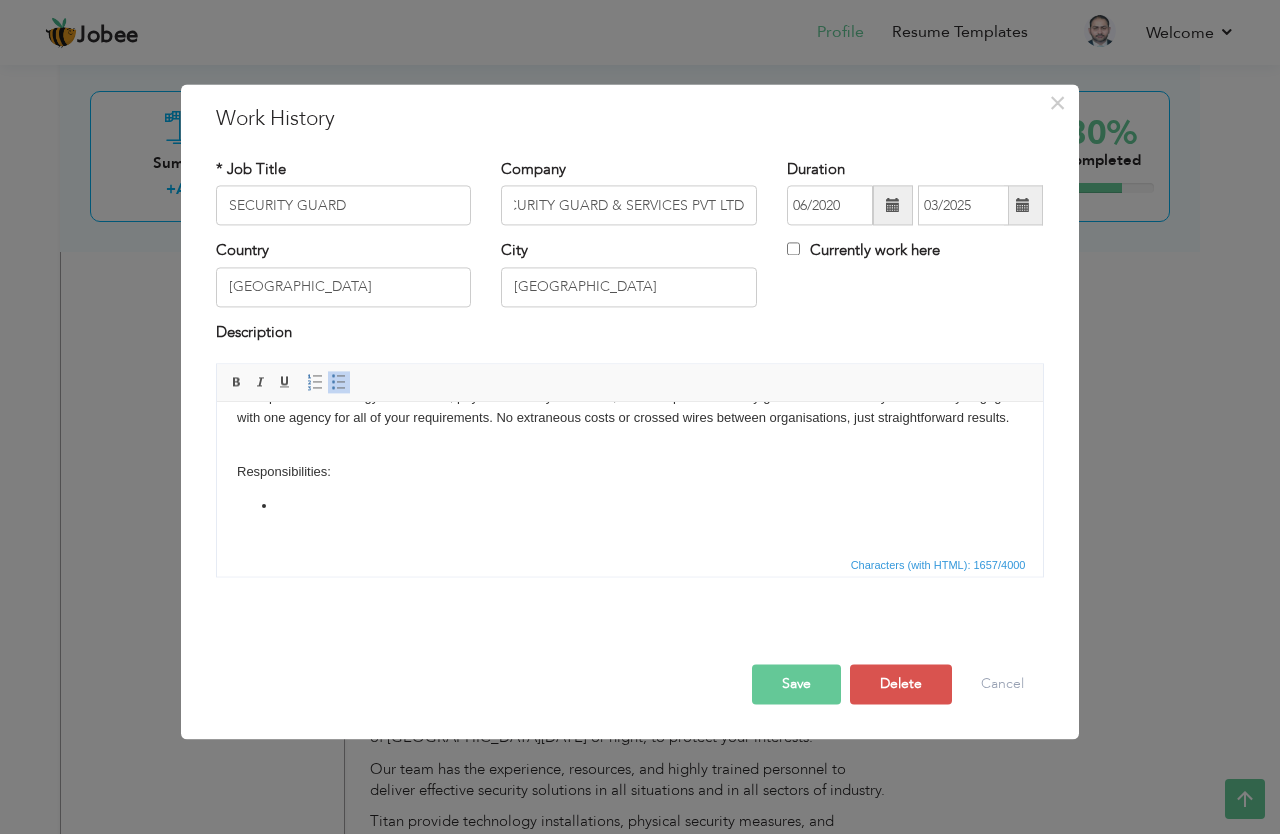 click at bounding box center [629, 506] 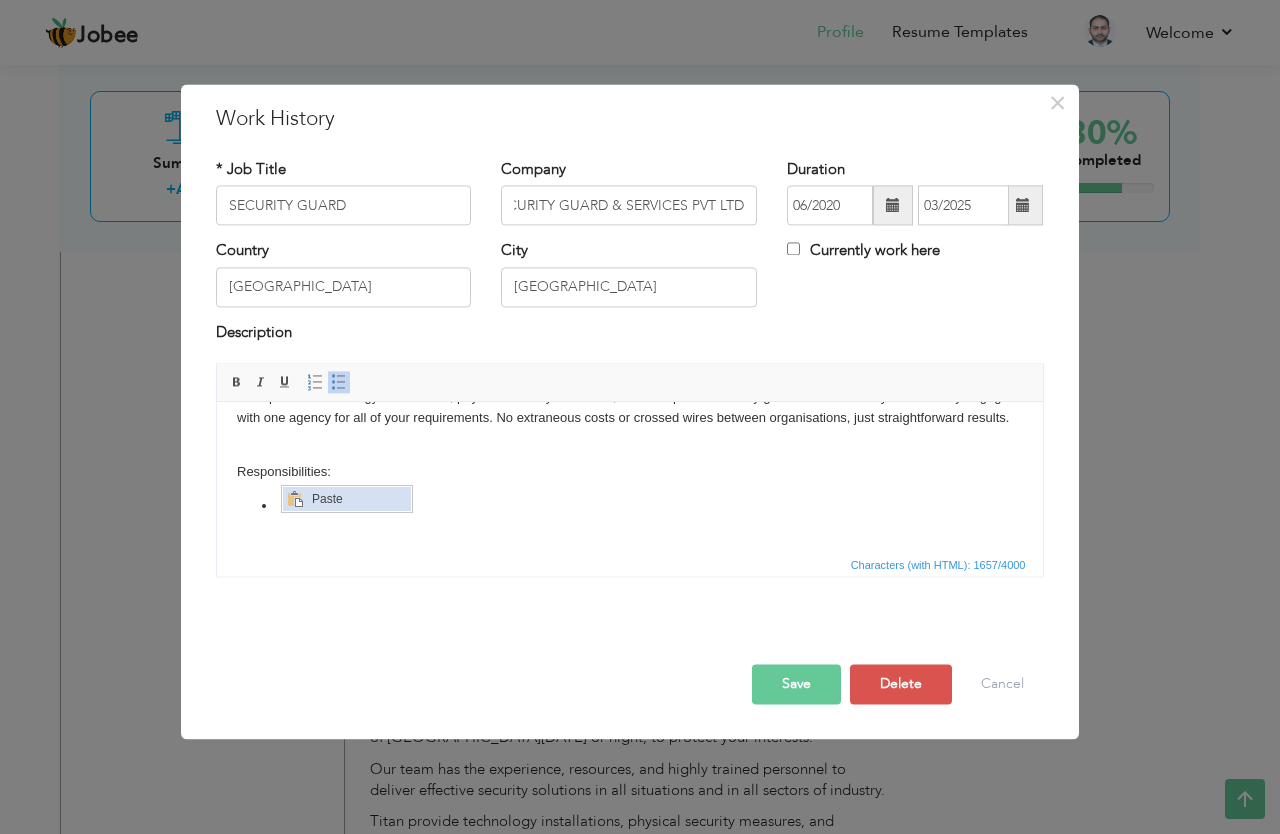 click on "Paste" at bounding box center [359, 499] 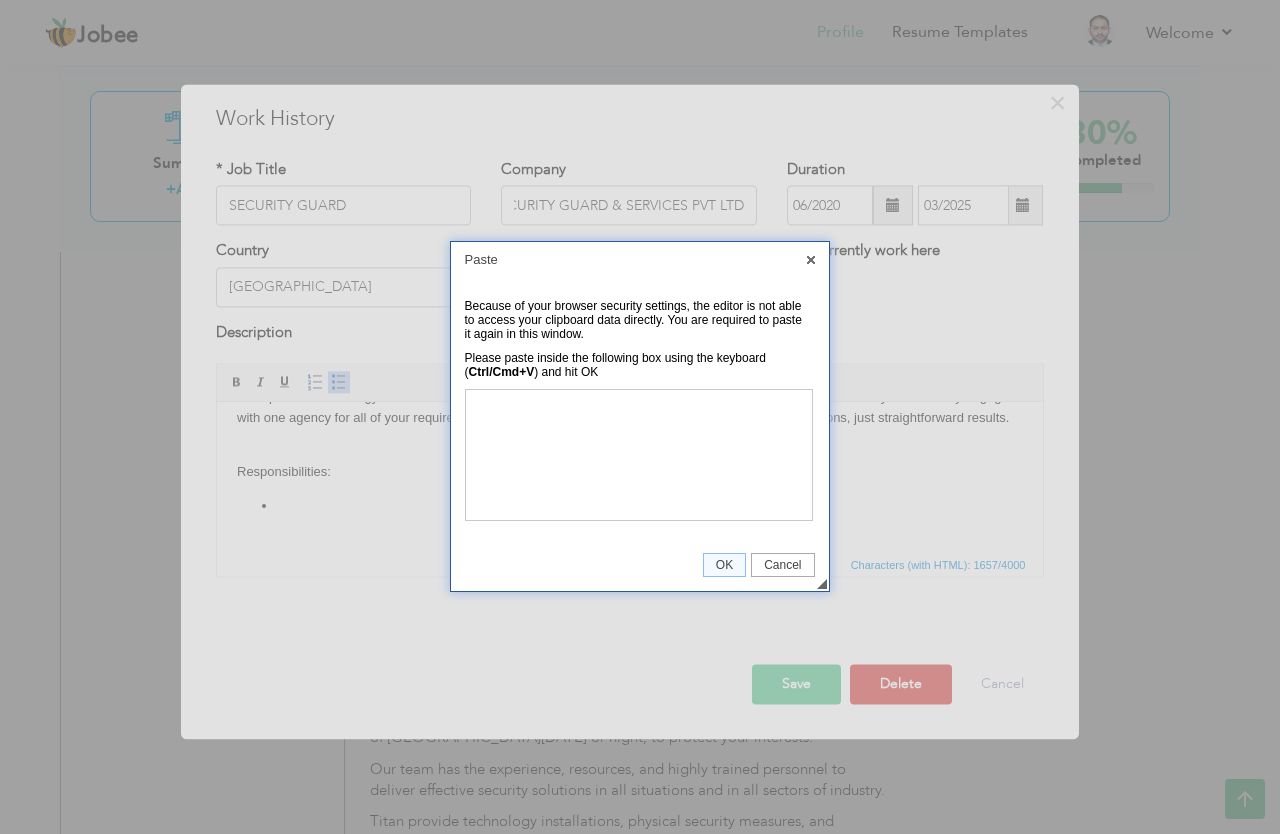 scroll, scrollTop: 0, scrollLeft: 0, axis: both 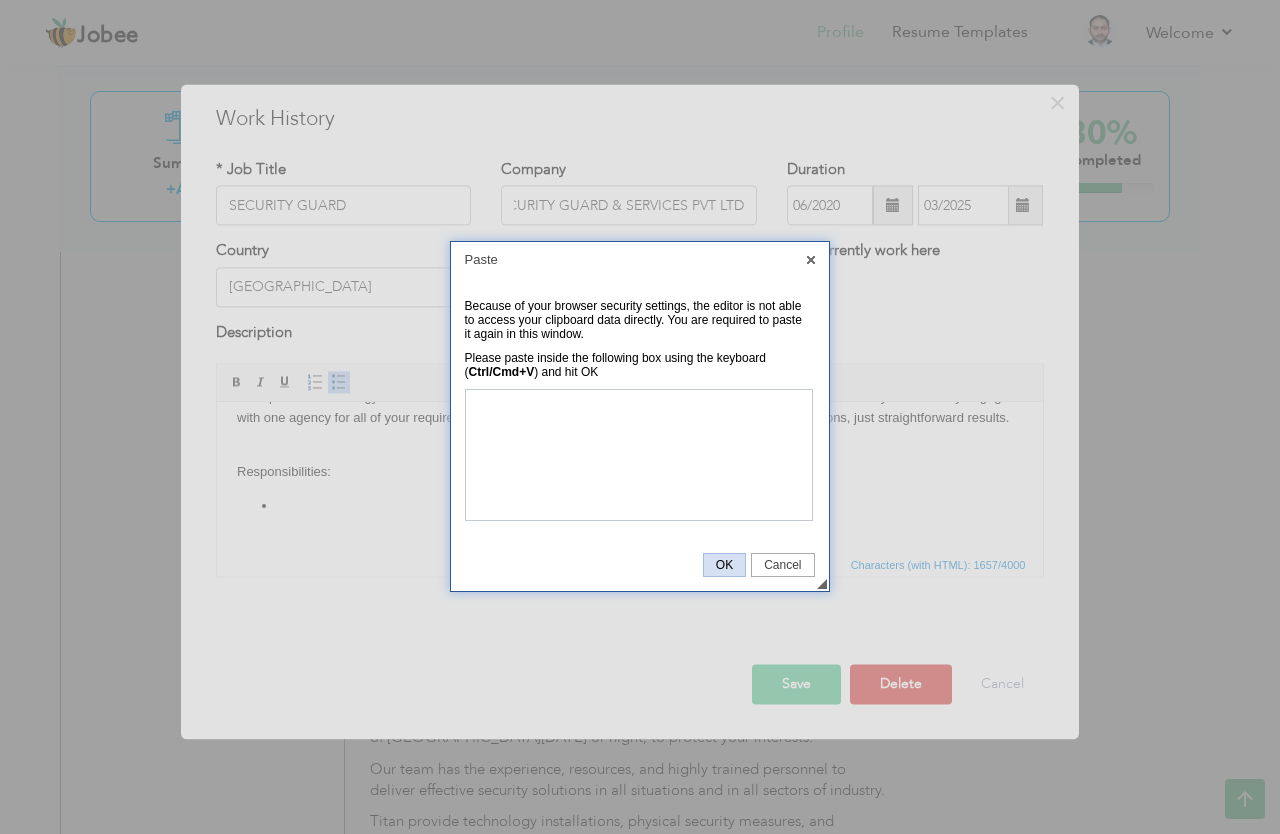 click on "OK" at bounding box center [724, 565] 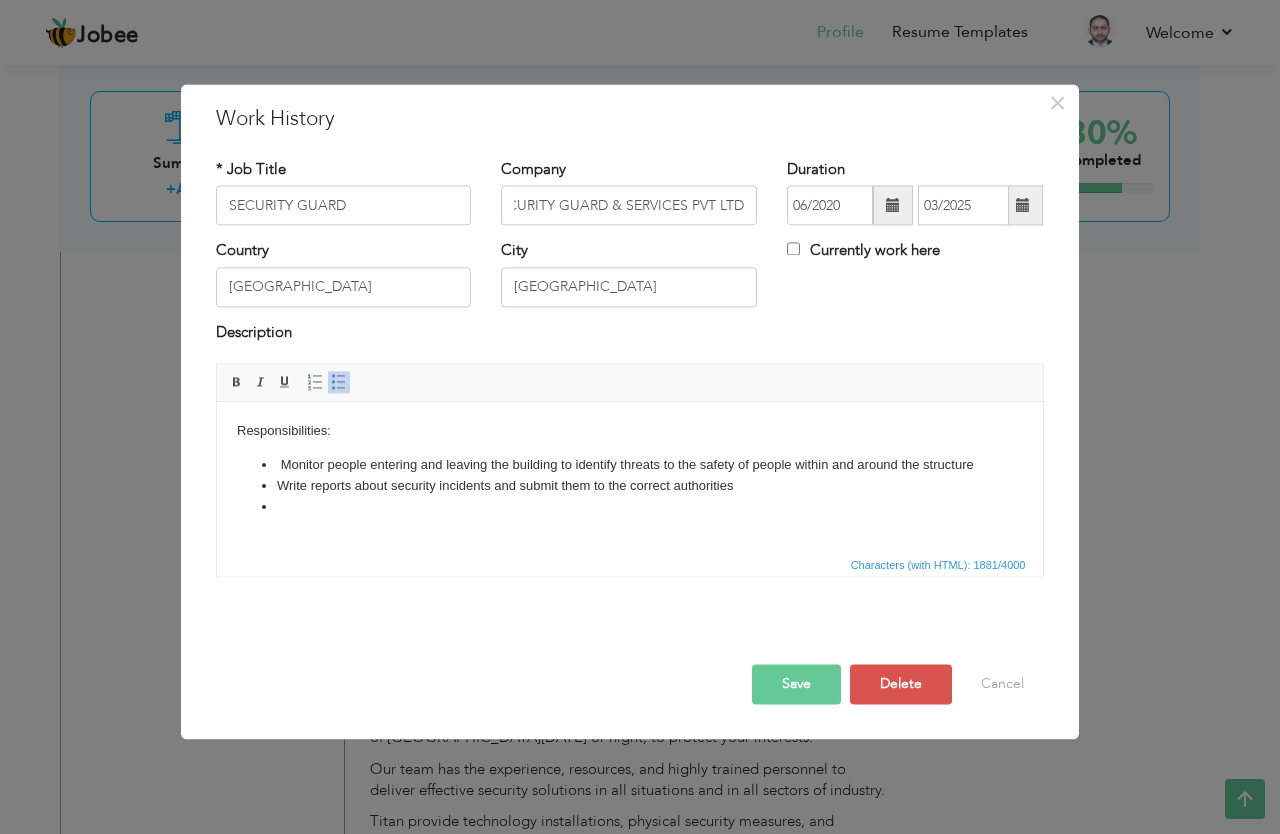 scroll, scrollTop: 328, scrollLeft: 0, axis: vertical 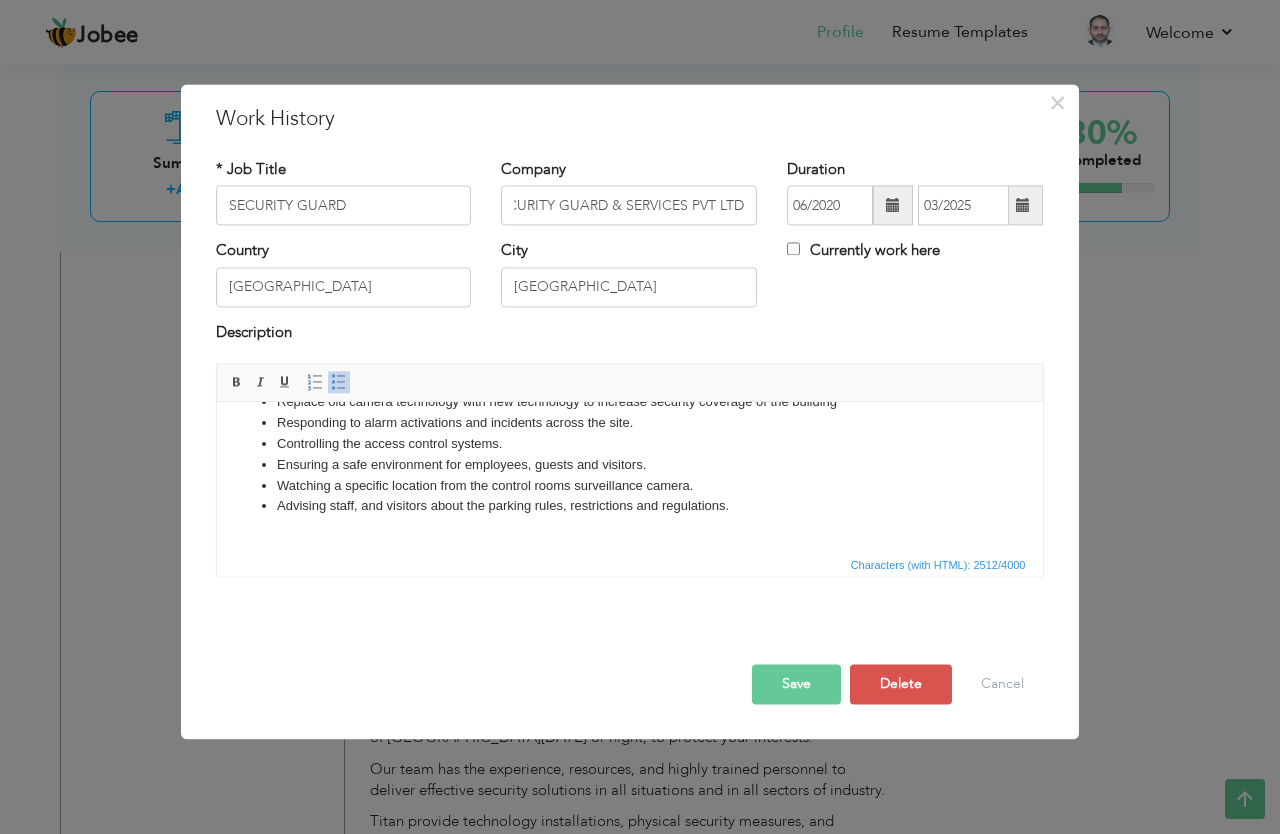 click on "Save" at bounding box center [796, 685] 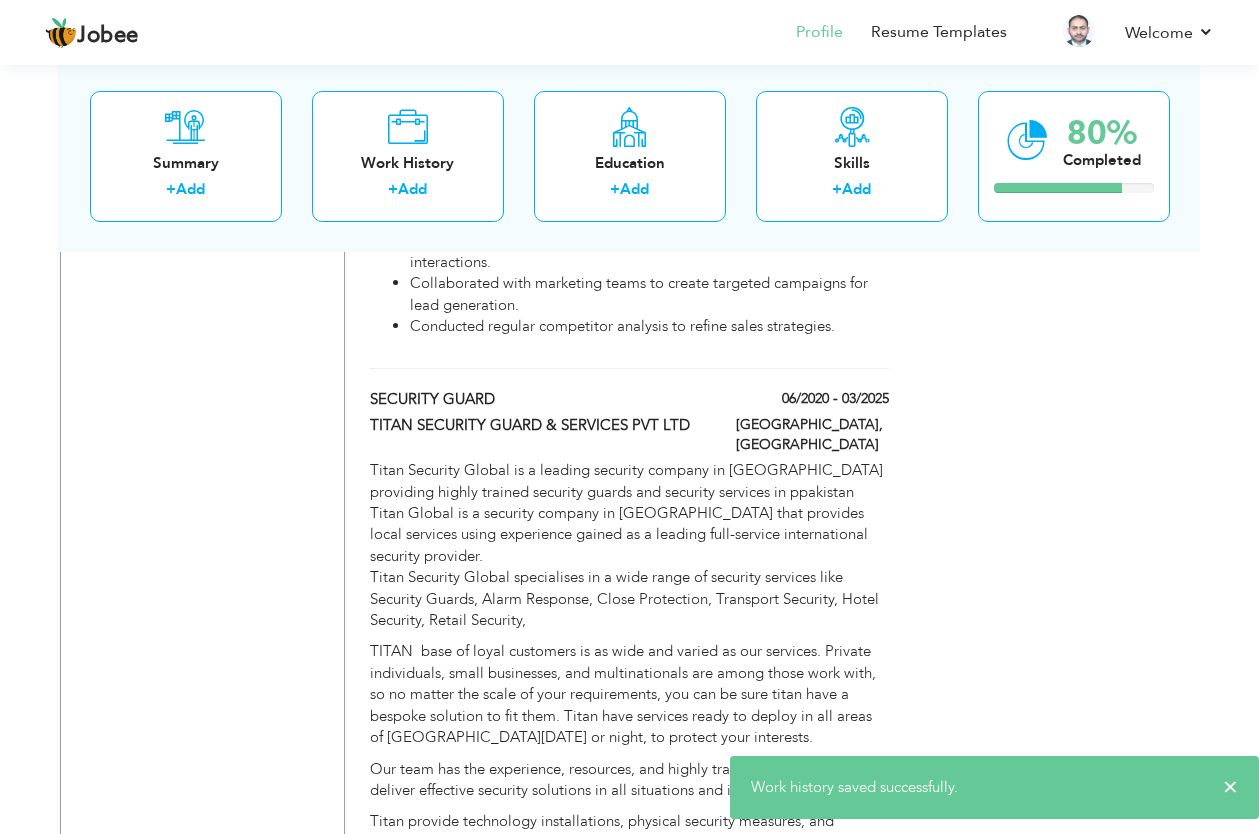 click on "Choose a Template
‹" at bounding box center (1057, 61) 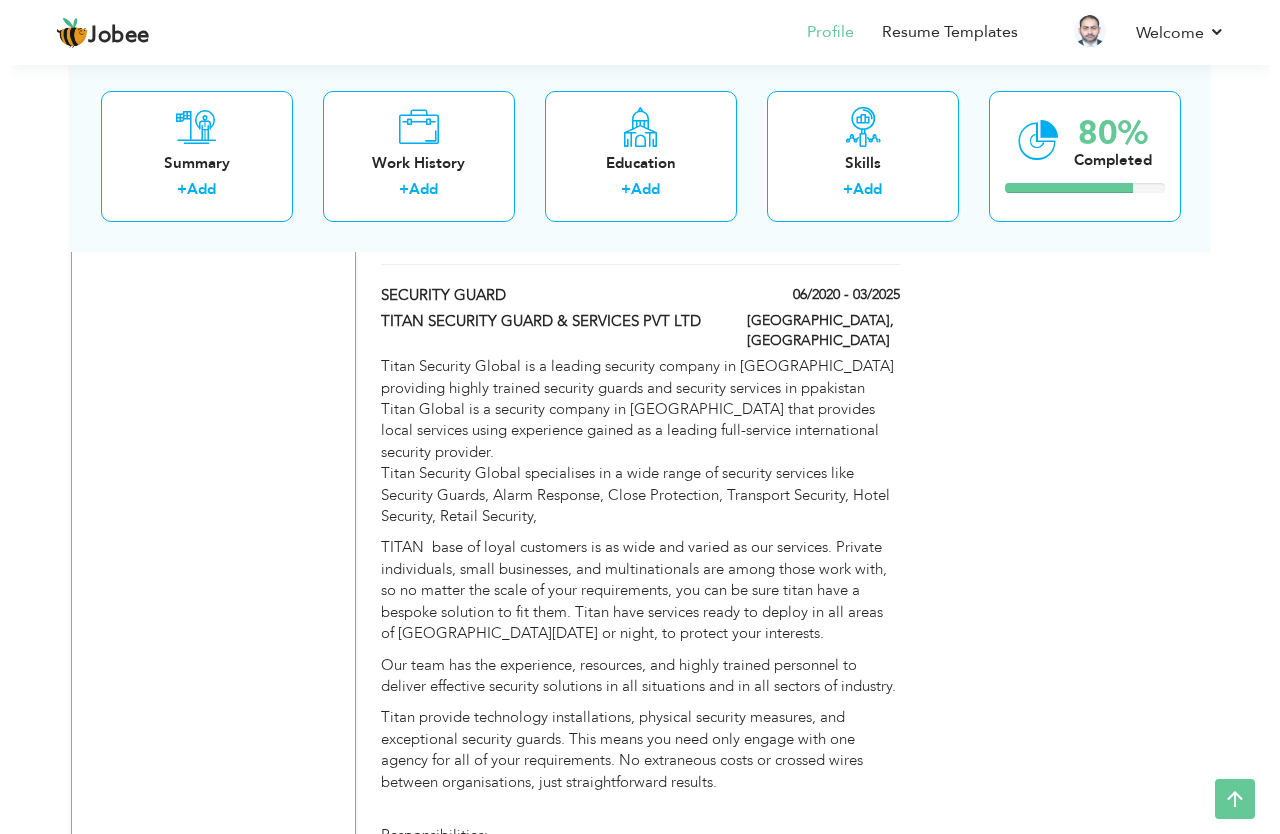 scroll, scrollTop: 1719, scrollLeft: 0, axis: vertical 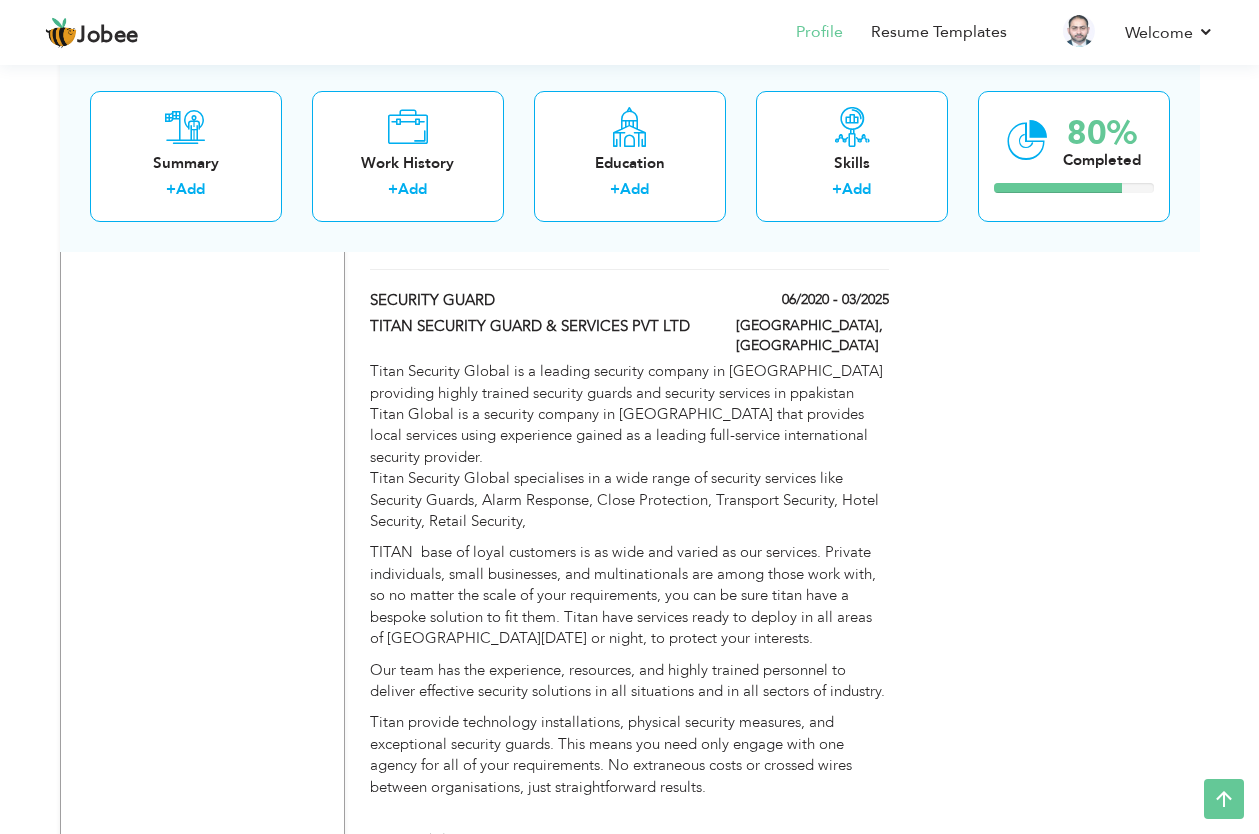 drag, startPoint x: 1268, startPoint y: 528, endPoint x: 1244, endPoint y: 554, distance: 35.383614 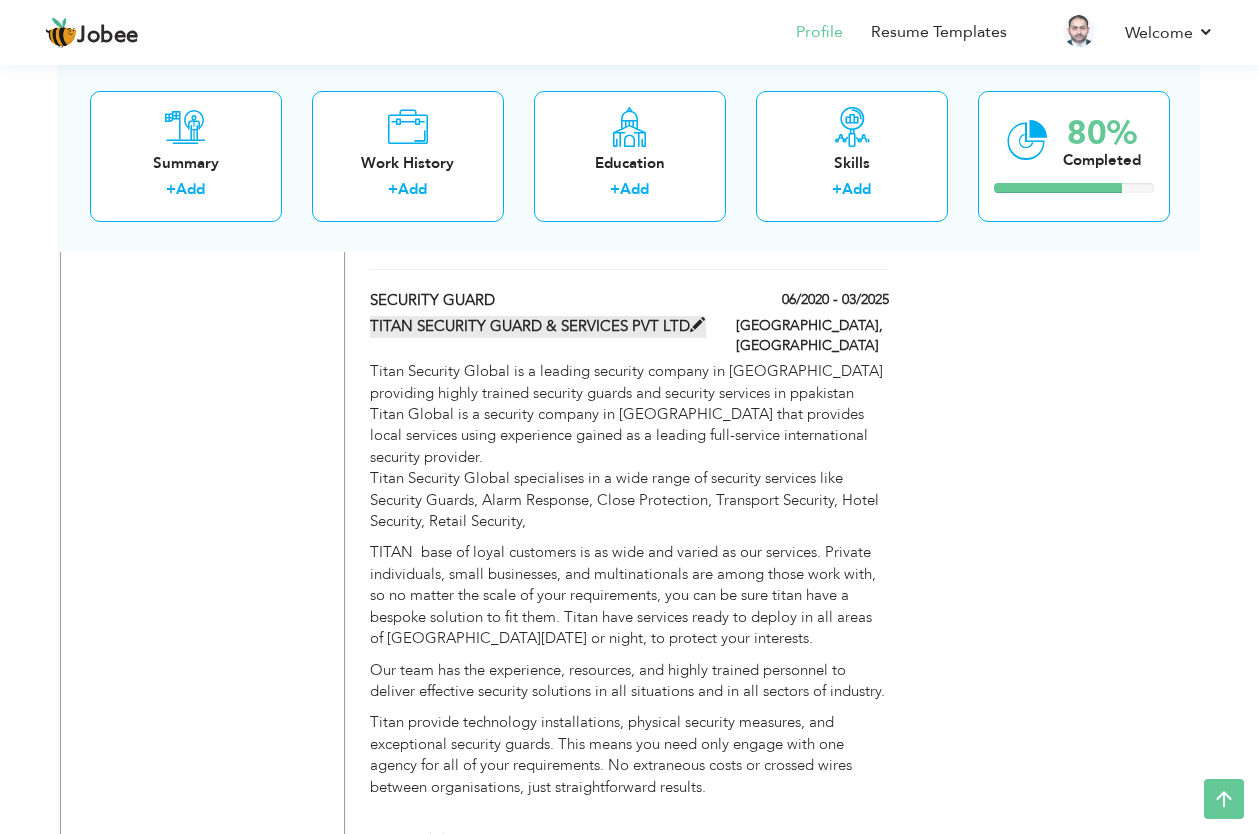 click on "TITAN SECURITY GUARD & SERVICES PVT LTD" at bounding box center [538, 326] 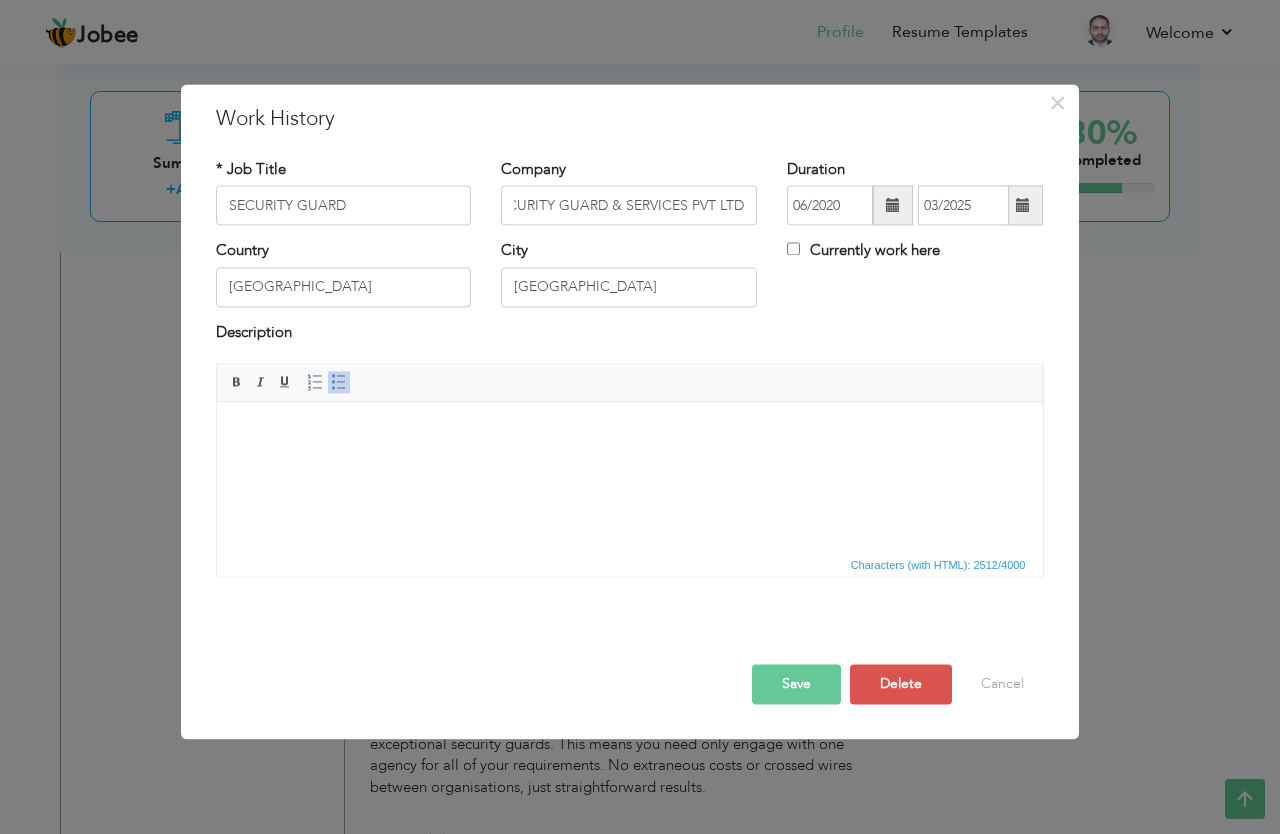 scroll, scrollTop: 1, scrollLeft: 0, axis: vertical 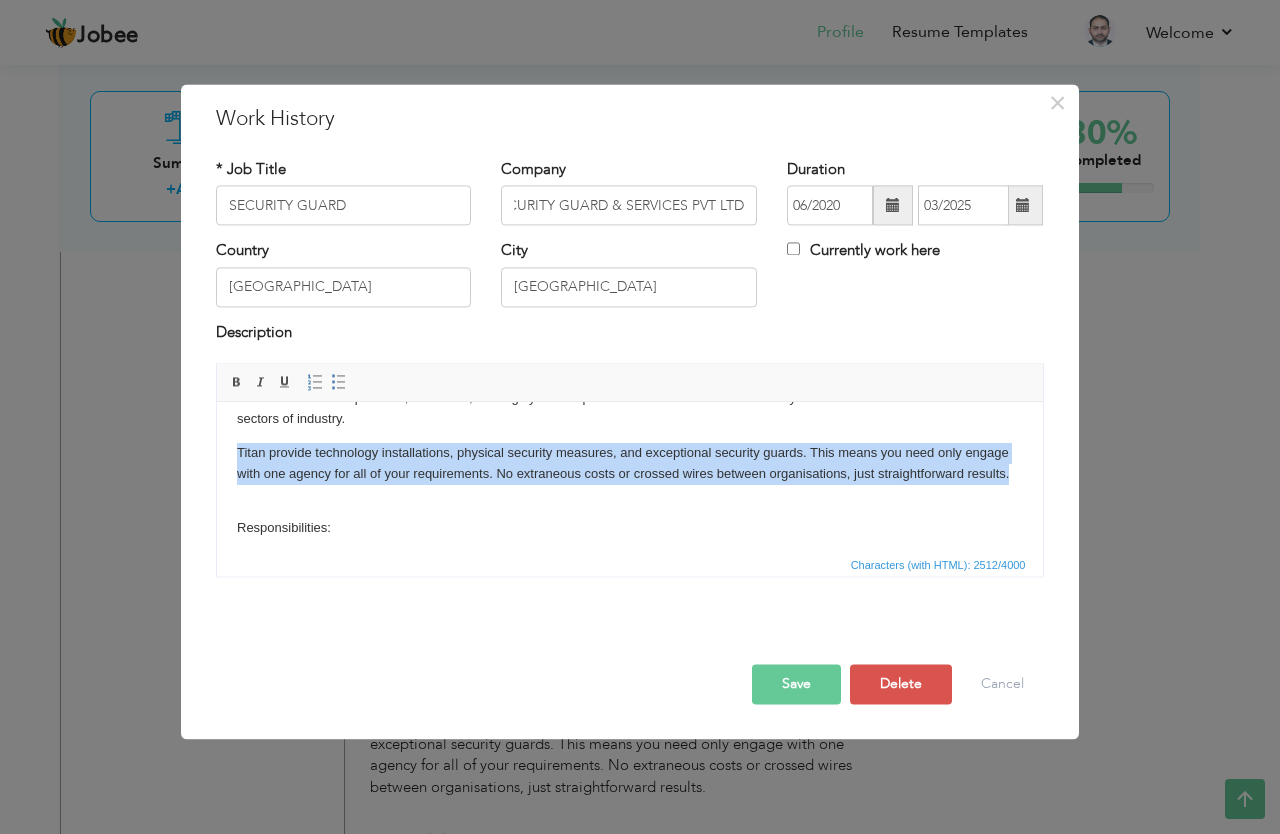 drag, startPoint x: 237, startPoint y: 451, endPoint x: 384, endPoint y: 497, distance: 154.02922 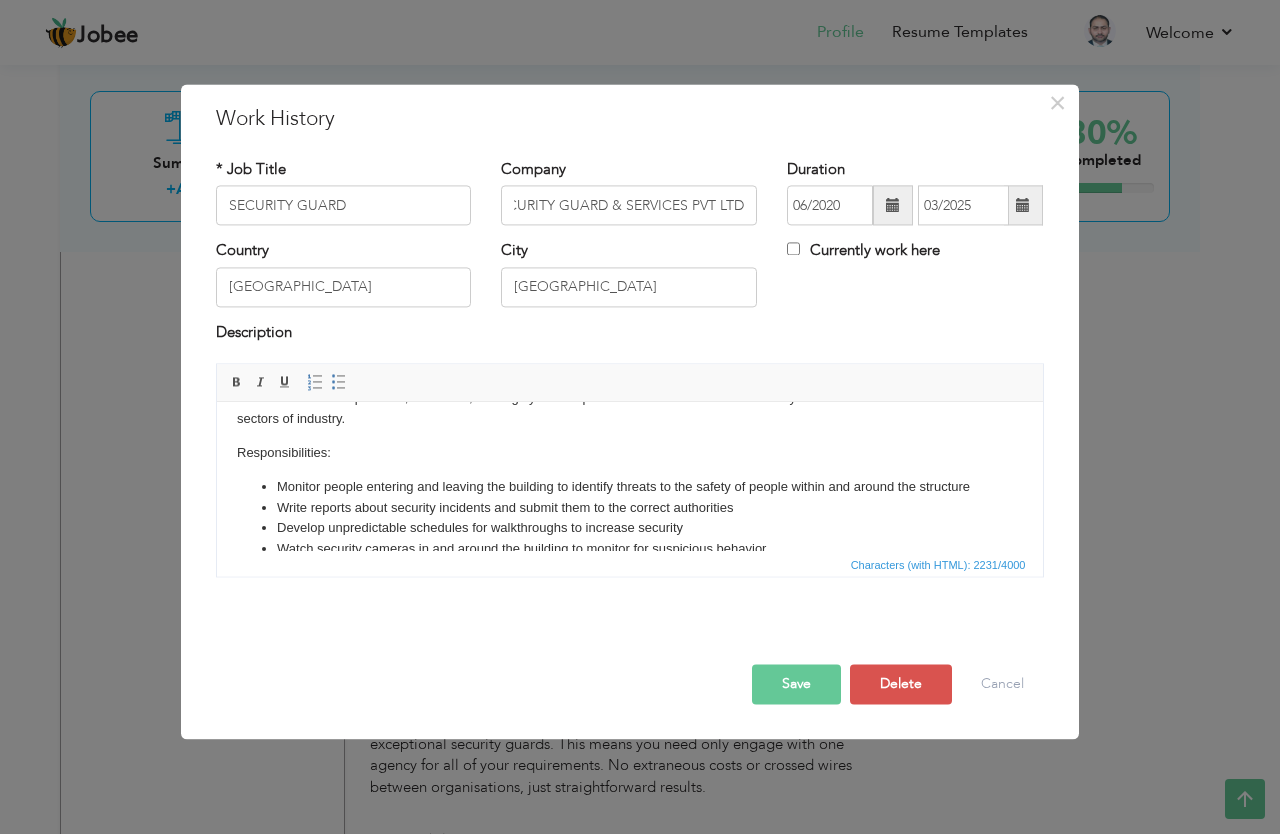 click on "Save" at bounding box center (796, 685) 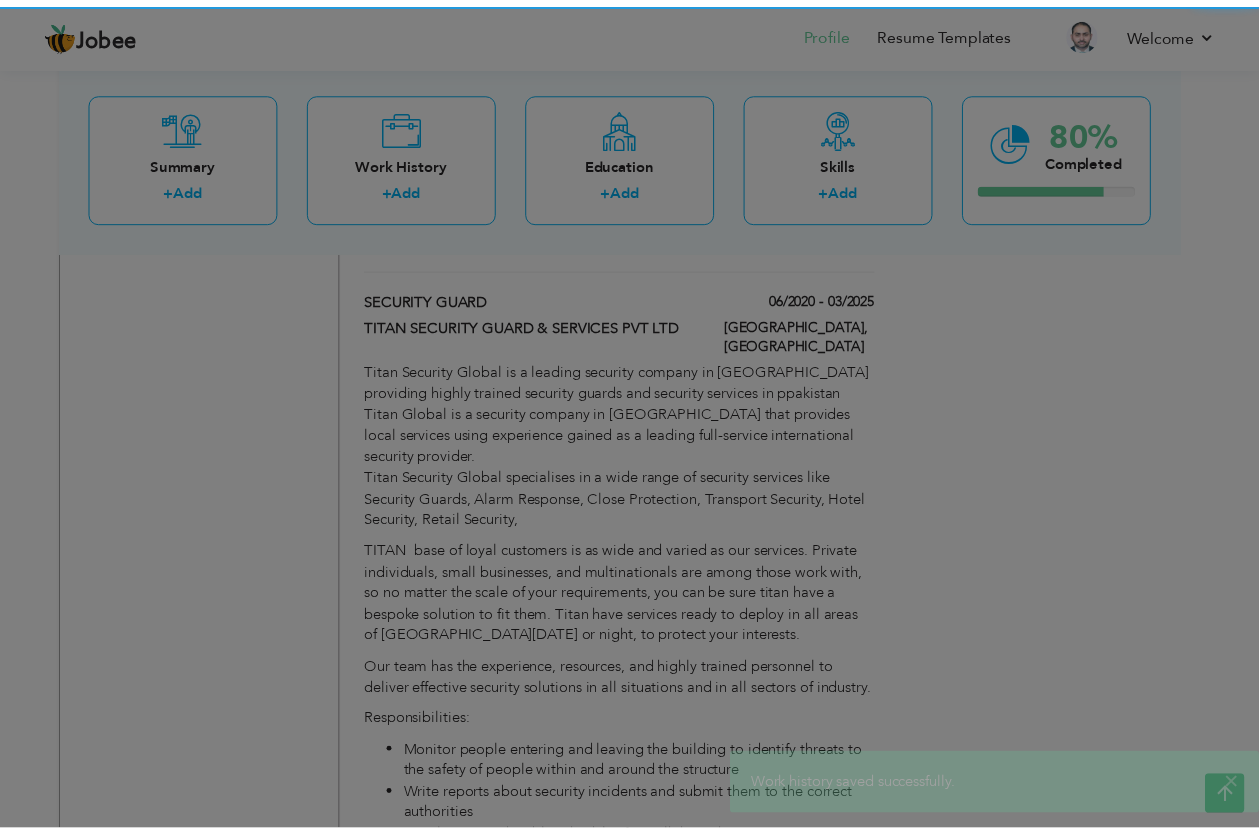 scroll, scrollTop: 0, scrollLeft: 0, axis: both 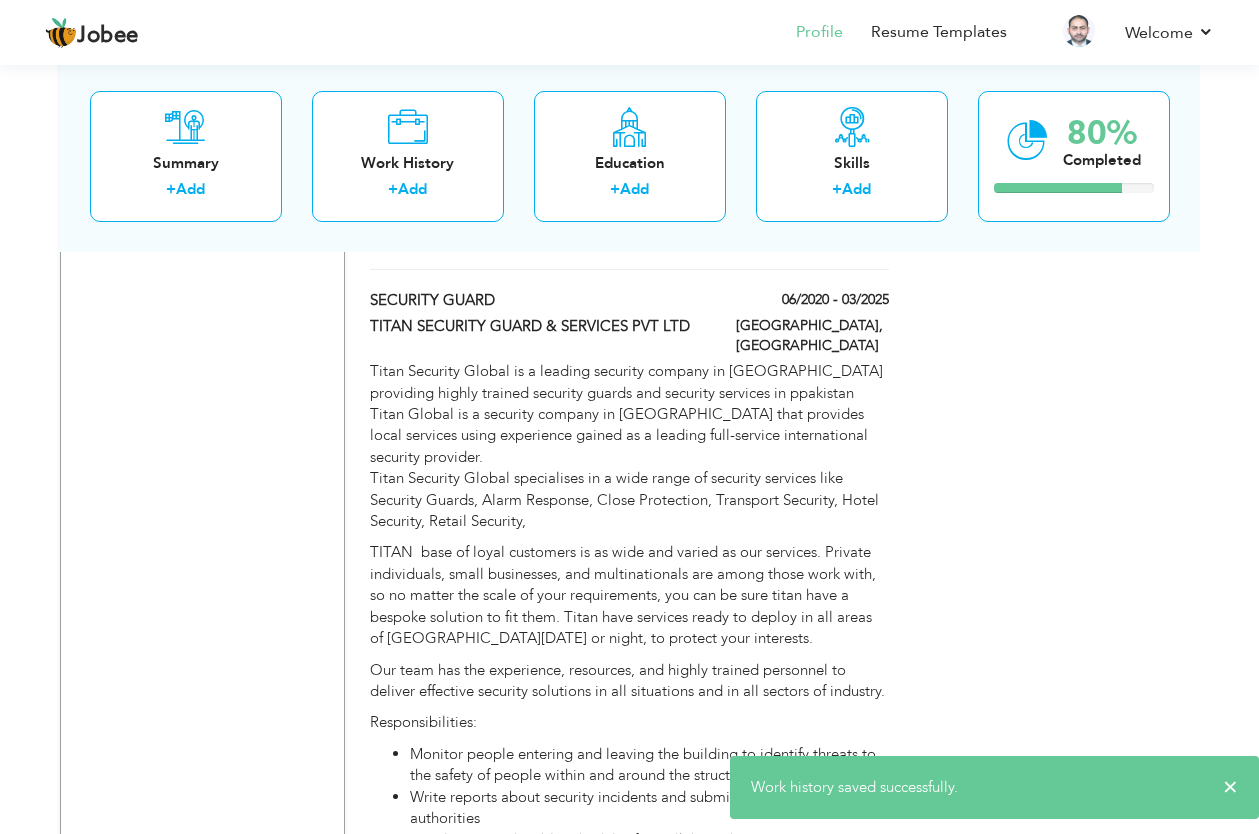 click on "Choose a Template
‹" at bounding box center (1057, -38) 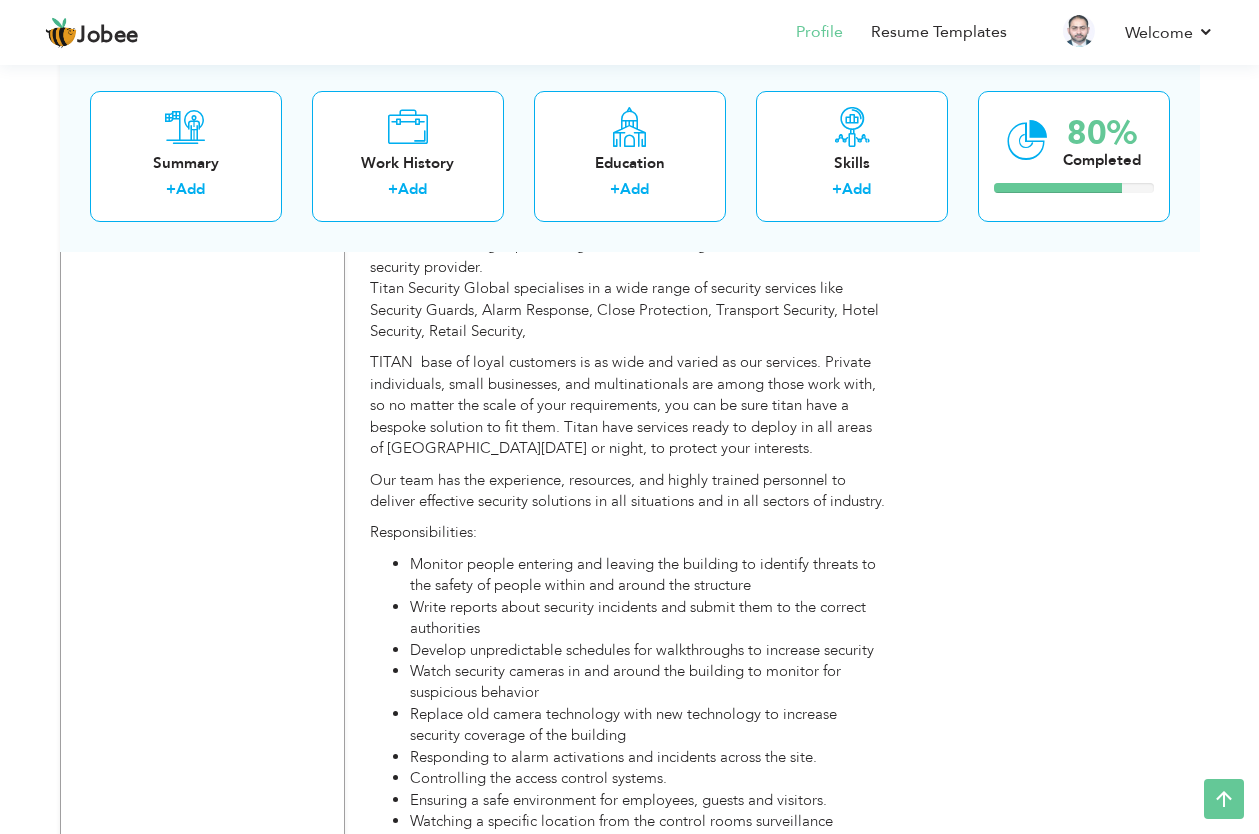 scroll, scrollTop: 1565, scrollLeft: 0, axis: vertical 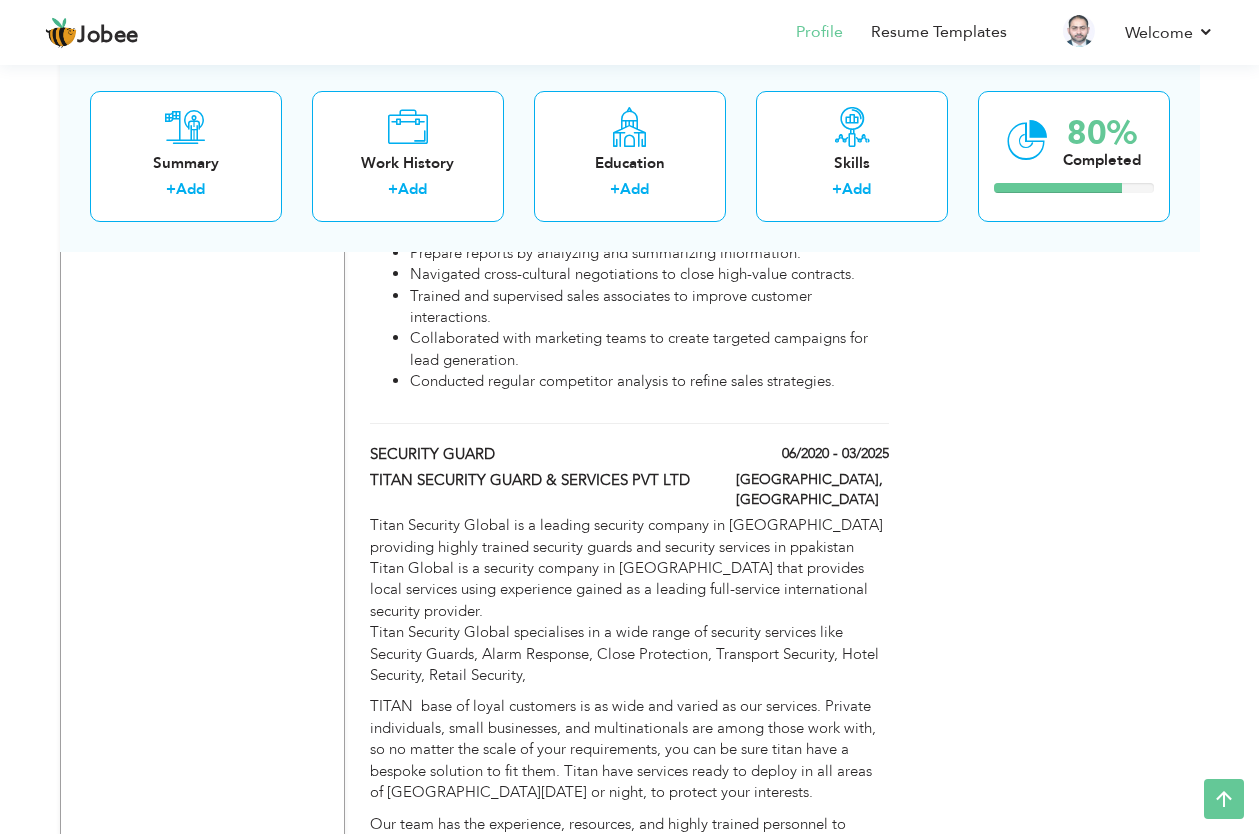 drag, startPoint x: 1275, startPoint y: 525, endPoint x: 1246, endPoint y: 484, distance: 50.219517 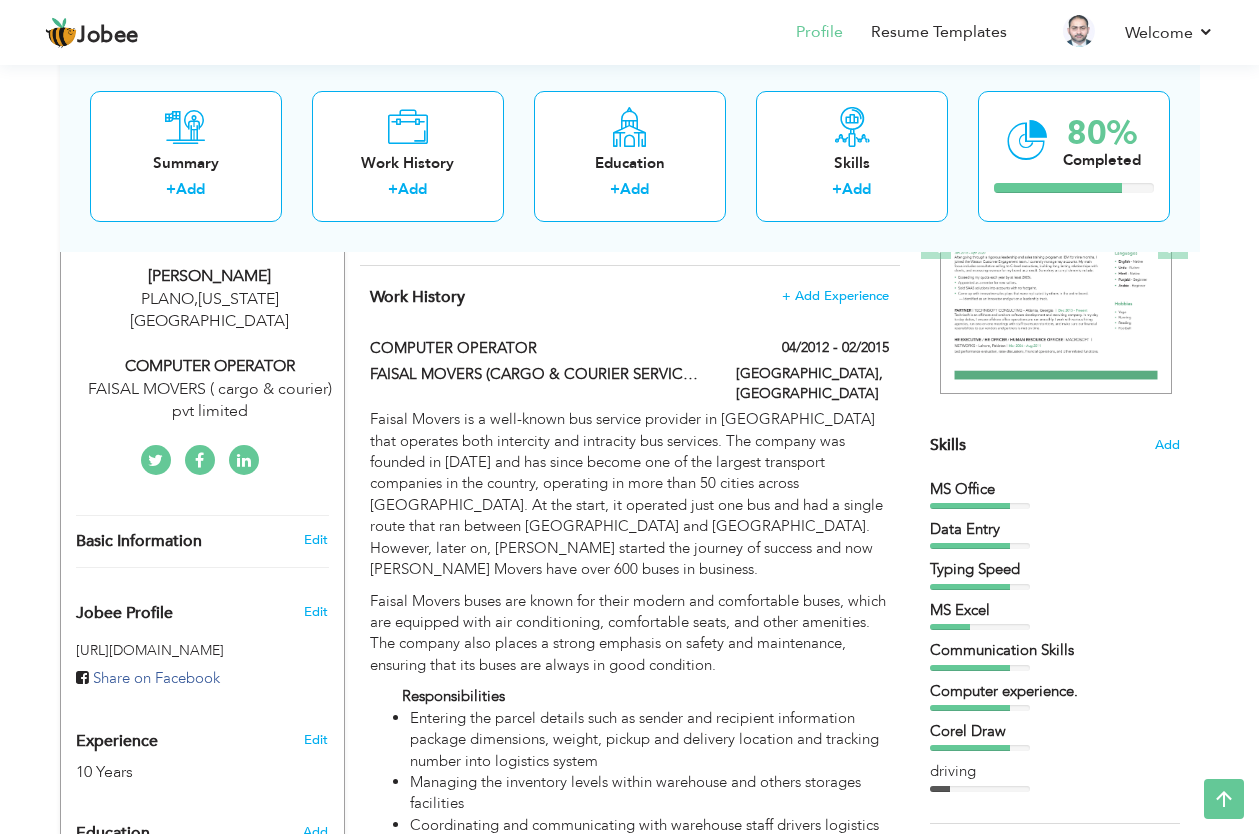 scroll, scrollTop: 311, scrollLeft: 0, axis: vertical 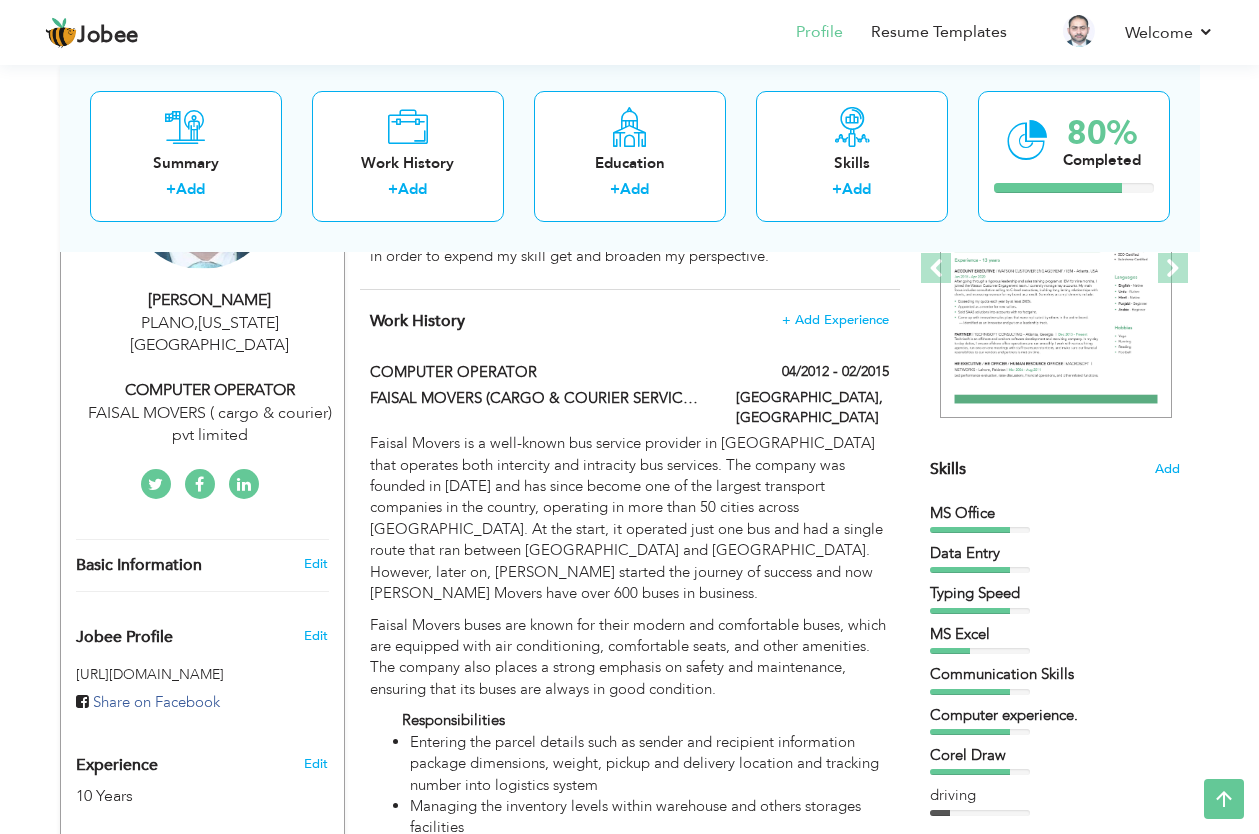 drag, startPoint x: 1271, startPoint y: 513, endPoint x: 1230, endPoint y: 180, distance: 335.51453 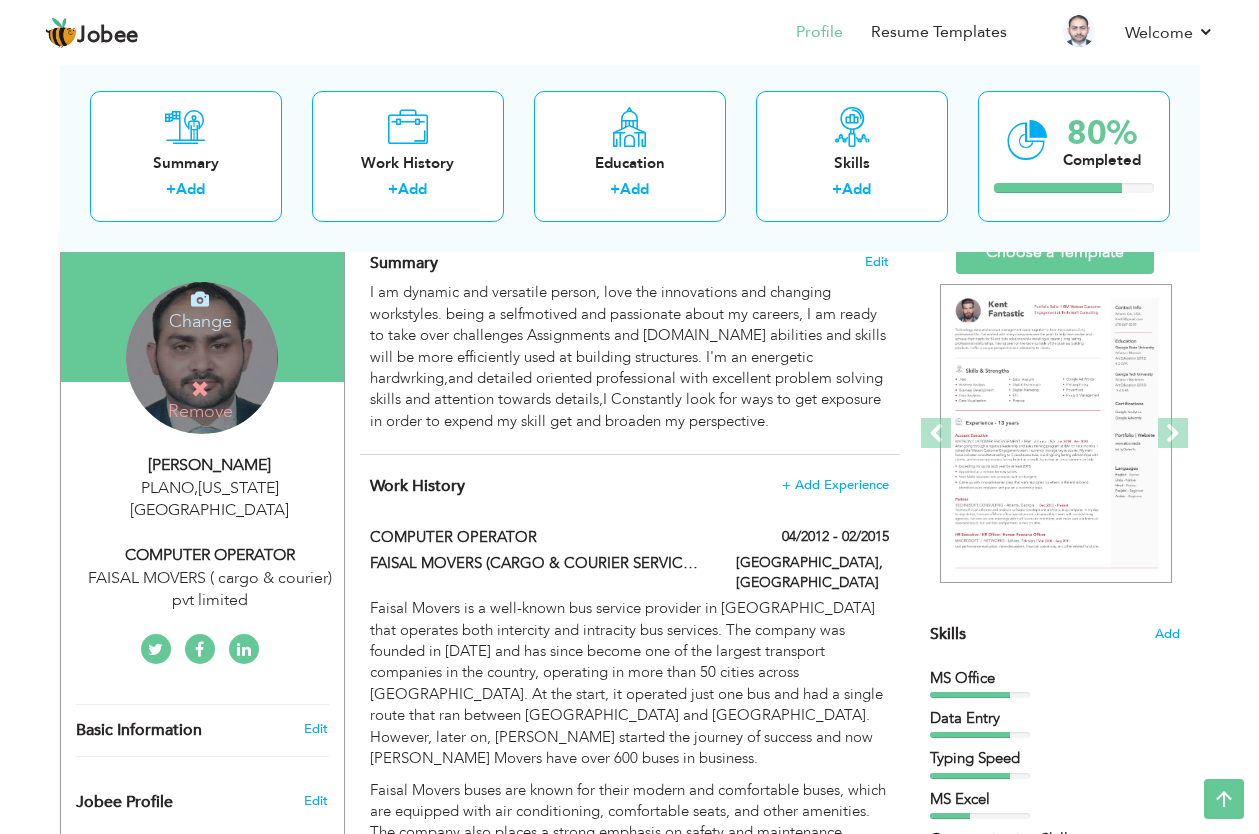scroll, scrollTop: 0, scrollLeft: 0, axis: both 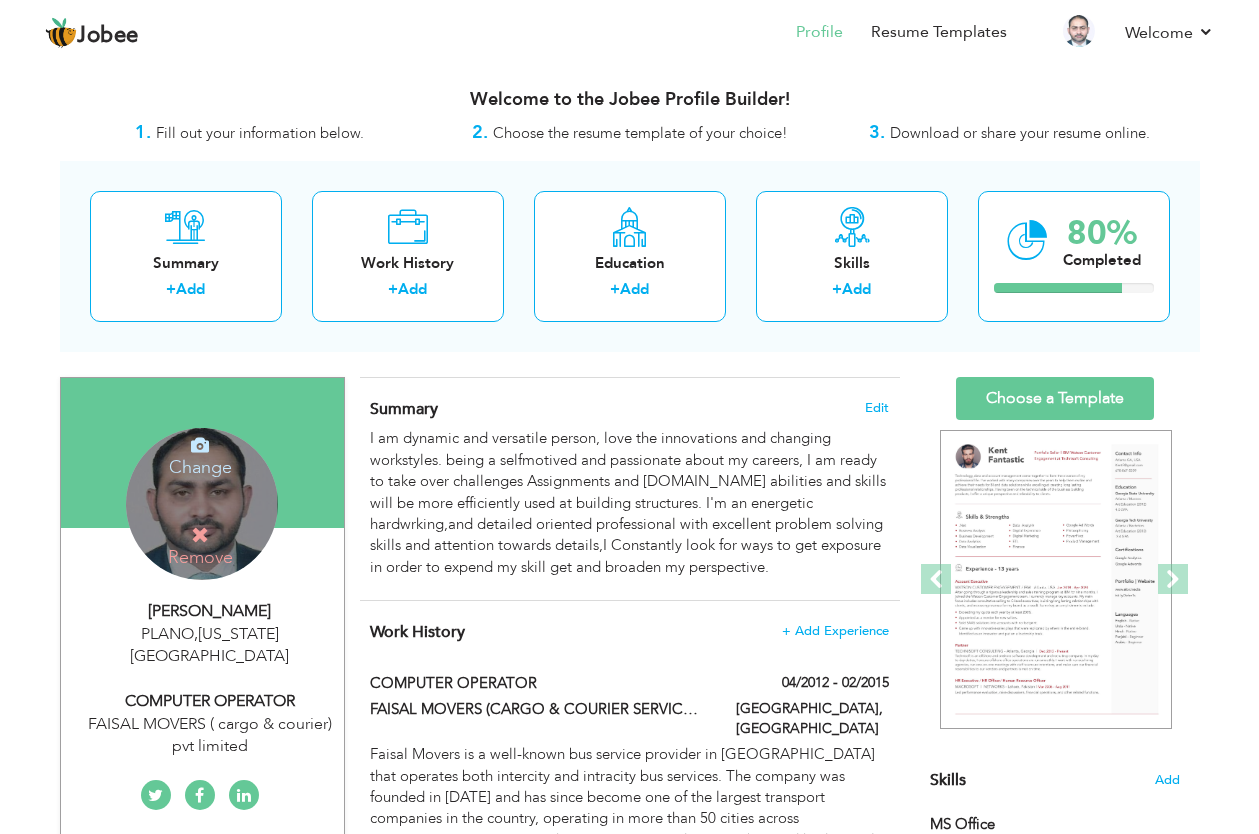 drag, startPoint x: 1269, startPoint y: 185, endPoint x: 1241, endPoint y: 46, distance: 141.7921 